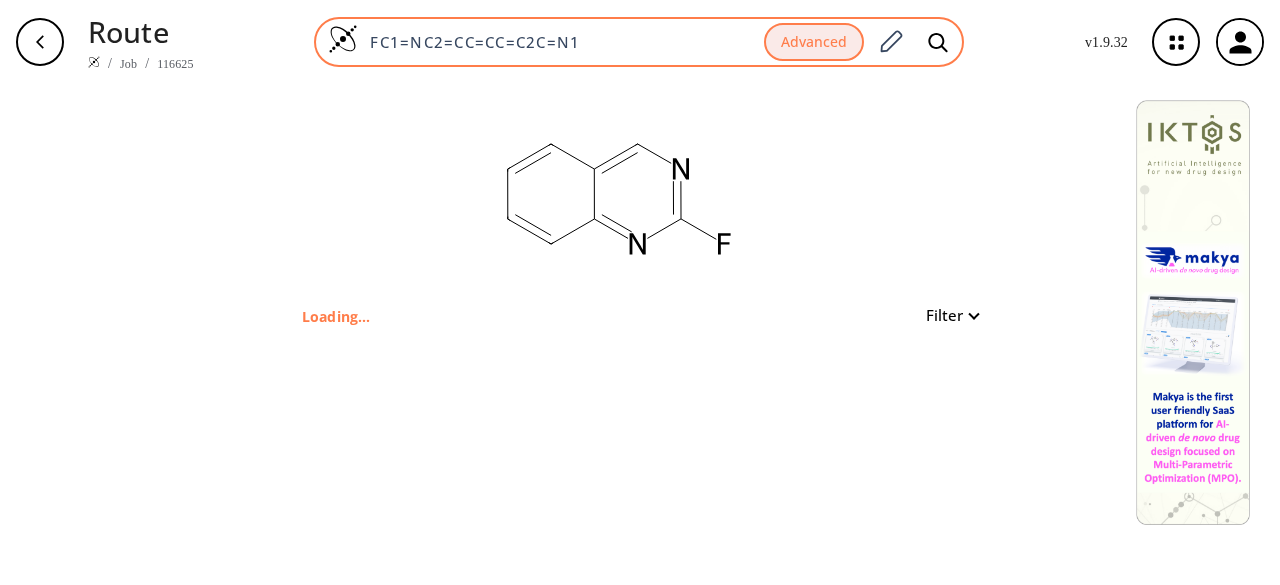 scroll, scrollTop: 0, scrollLeft: 0, axis: both 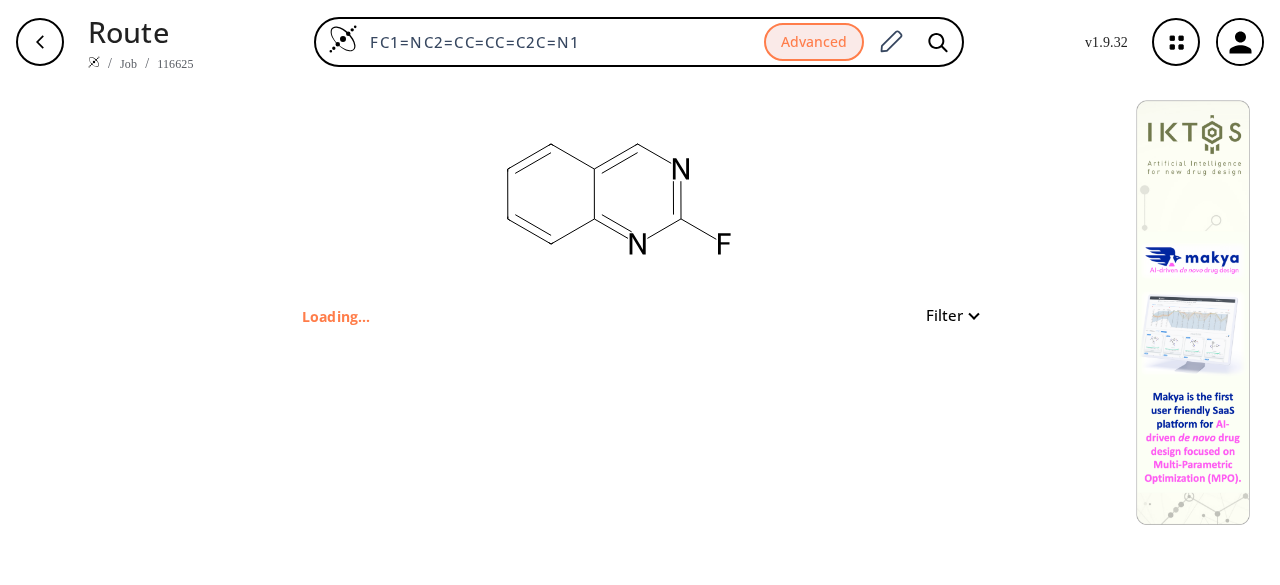 drag, startPoint x: 688, startPoint y: 48, endPoint x: 315, endPoint y: 17, distance: 374.28598 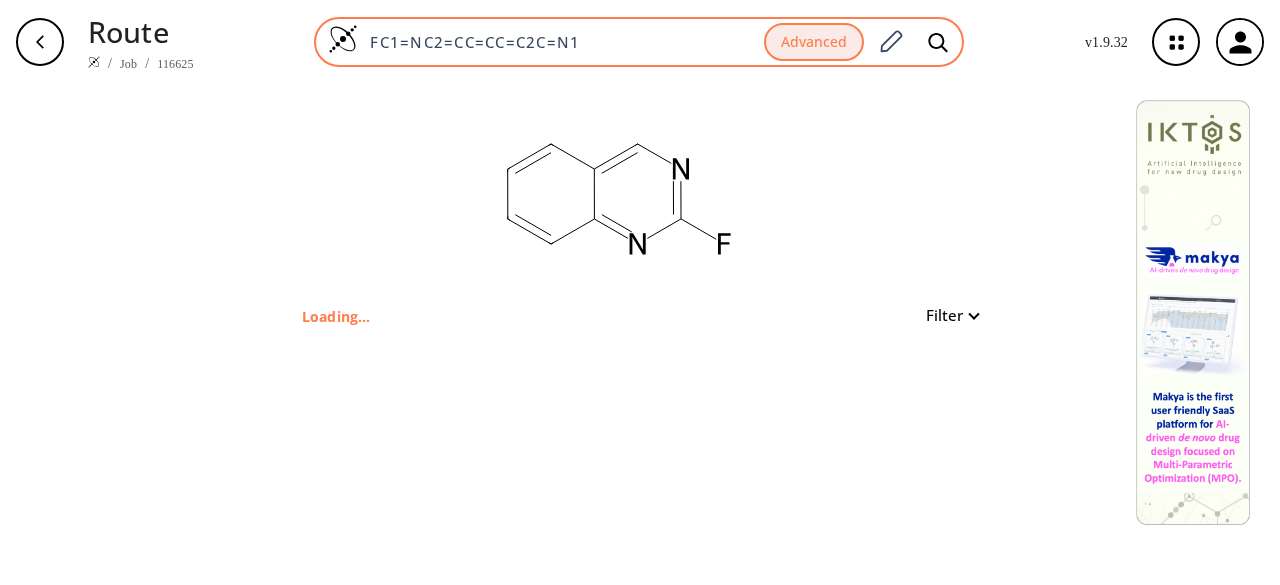 paste on "IC1=CC2=C(C=CC(C(O)=O)=C2)C=C" 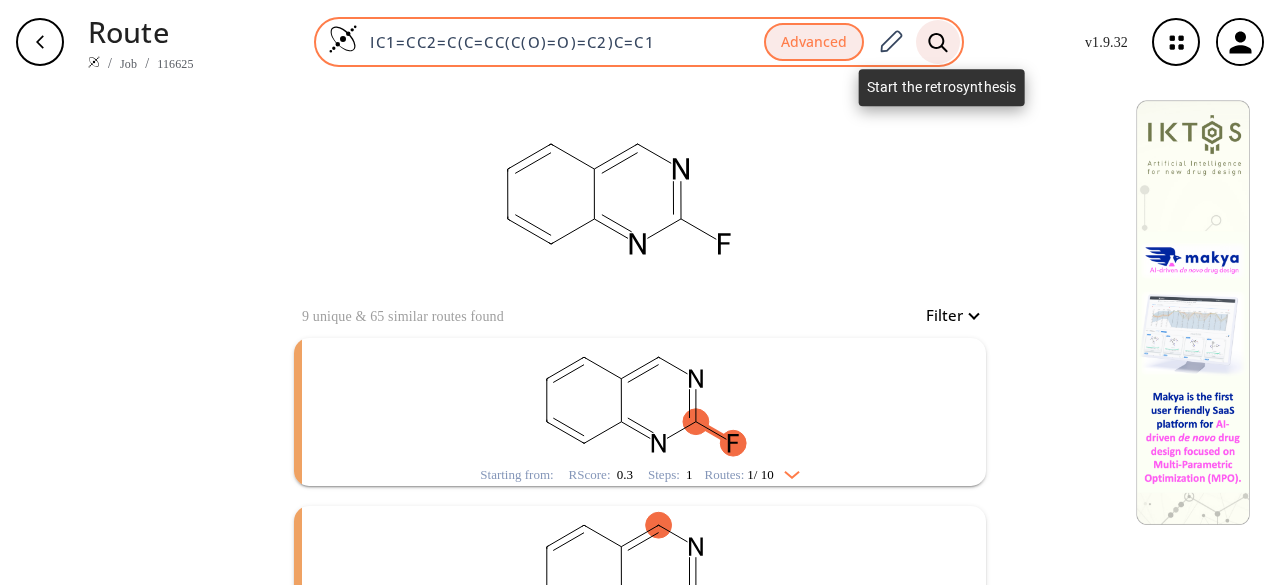 type on "IC1=CC2=C(C=CC(C(O)=O)=C2)C=C1" 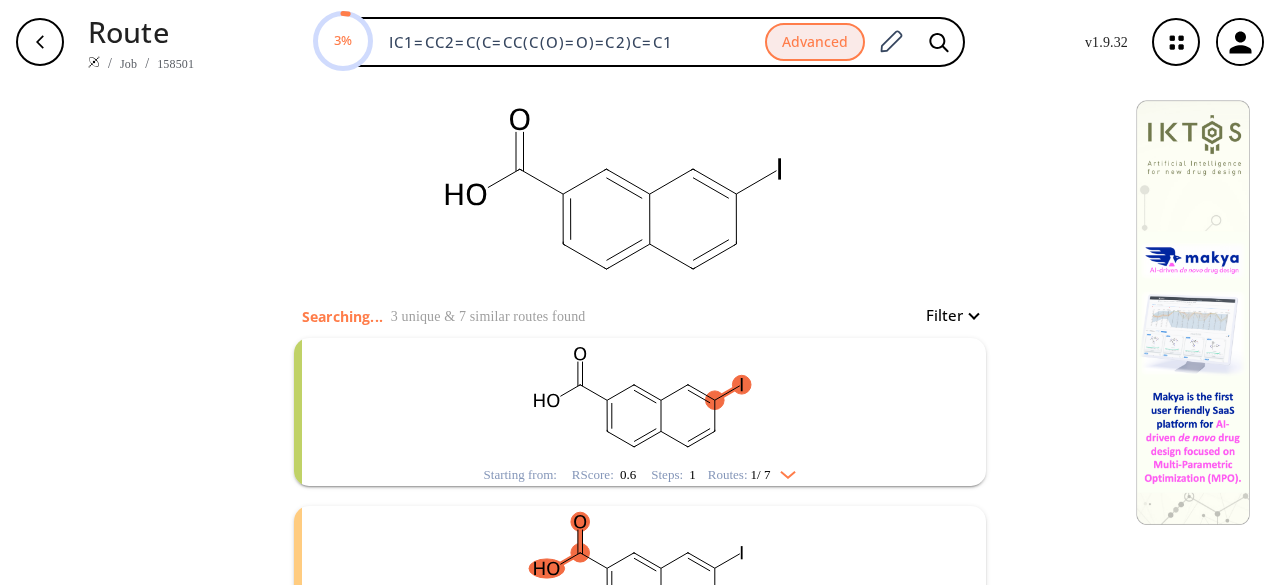click at bounding box center (640, 400) 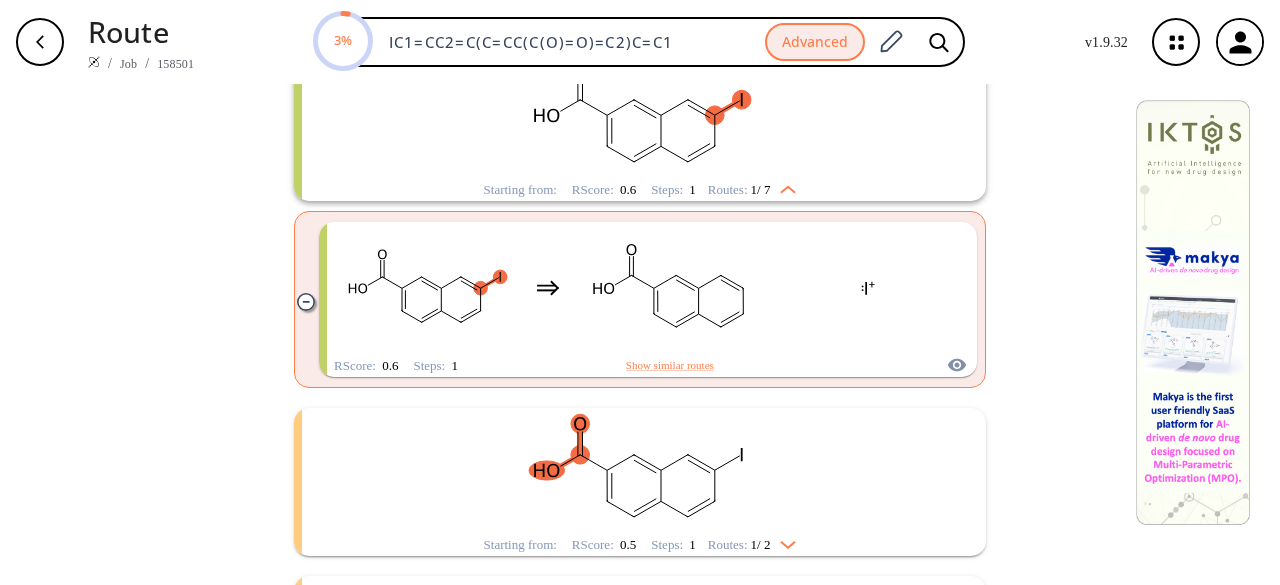 scroll, scrollTop: 300, scrollLeft: 0, axis: vertical 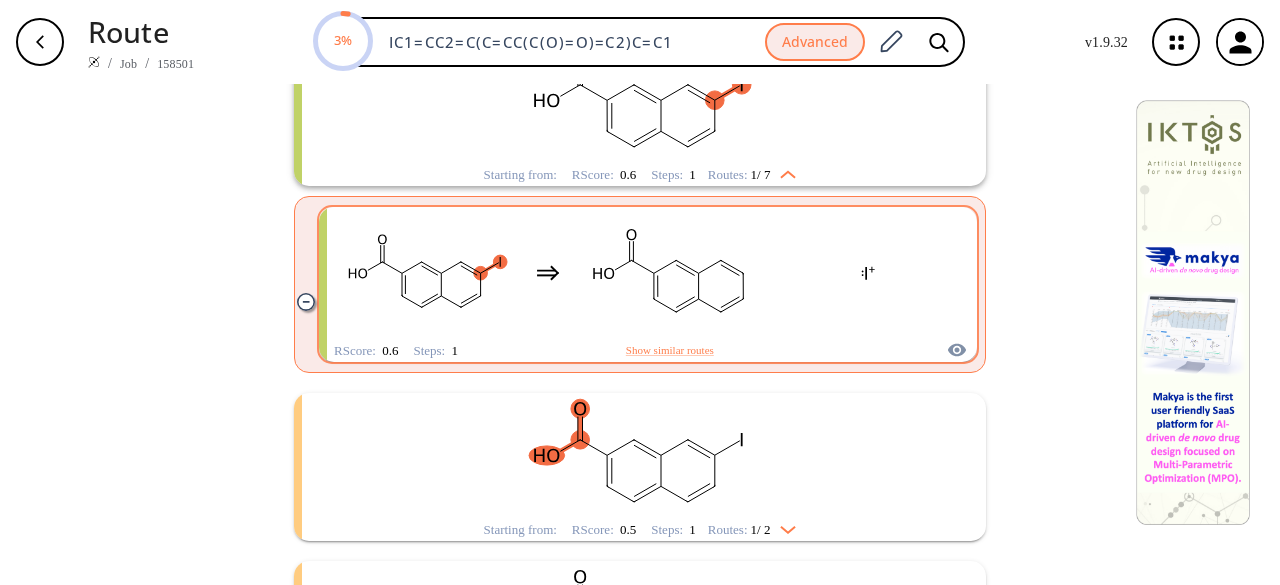 click at bounding box center (670, 273) 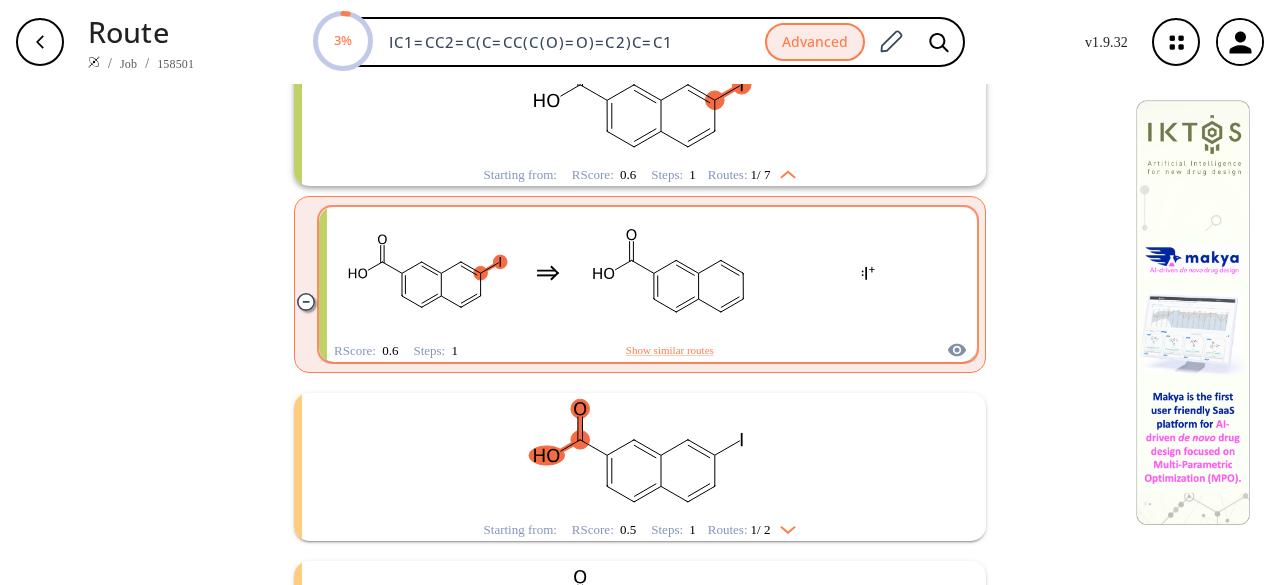 scroll, scrollTop: 0, scrollLeft: 0, axis: both 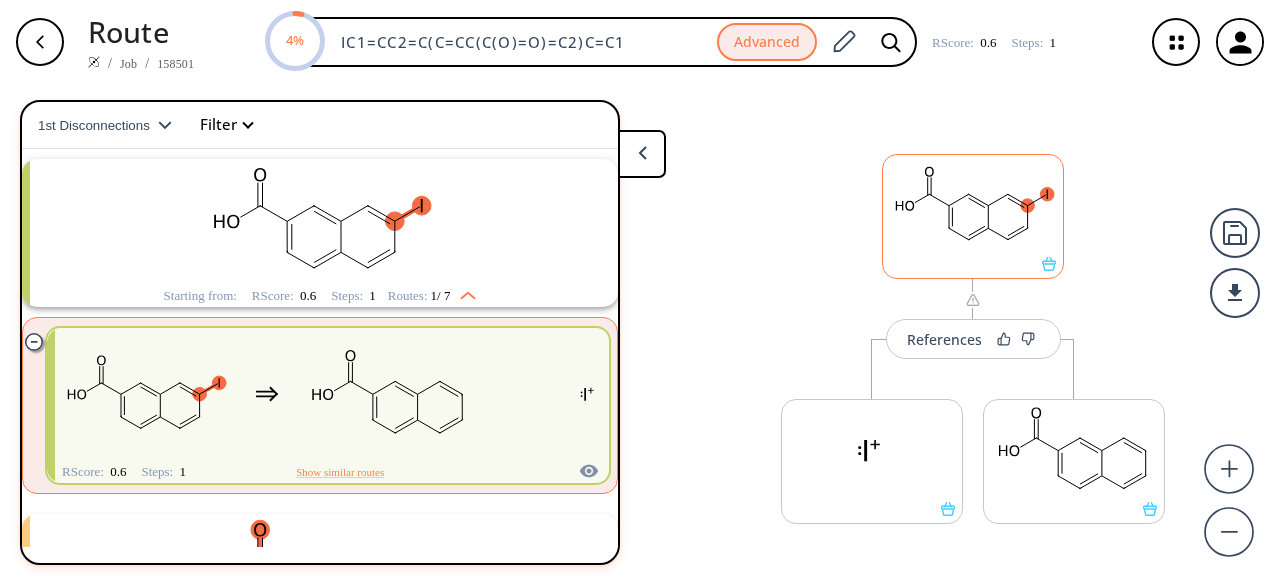 click at bounding box center [973, 206] 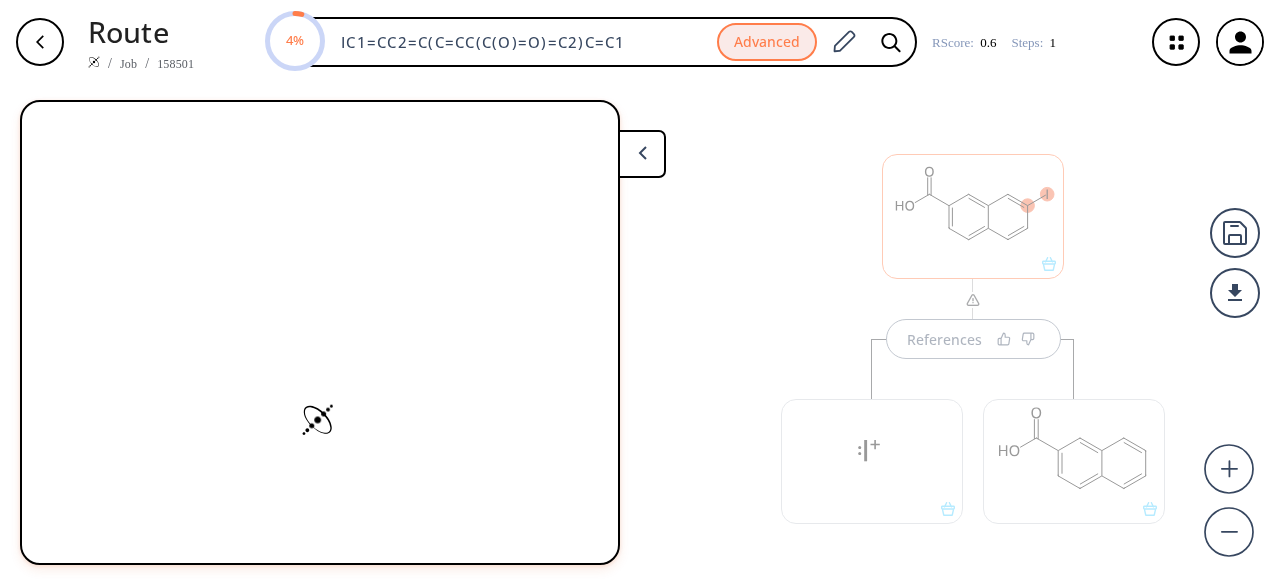 scroll, scrollTop: 0, scrollLeft: 0, axis: both 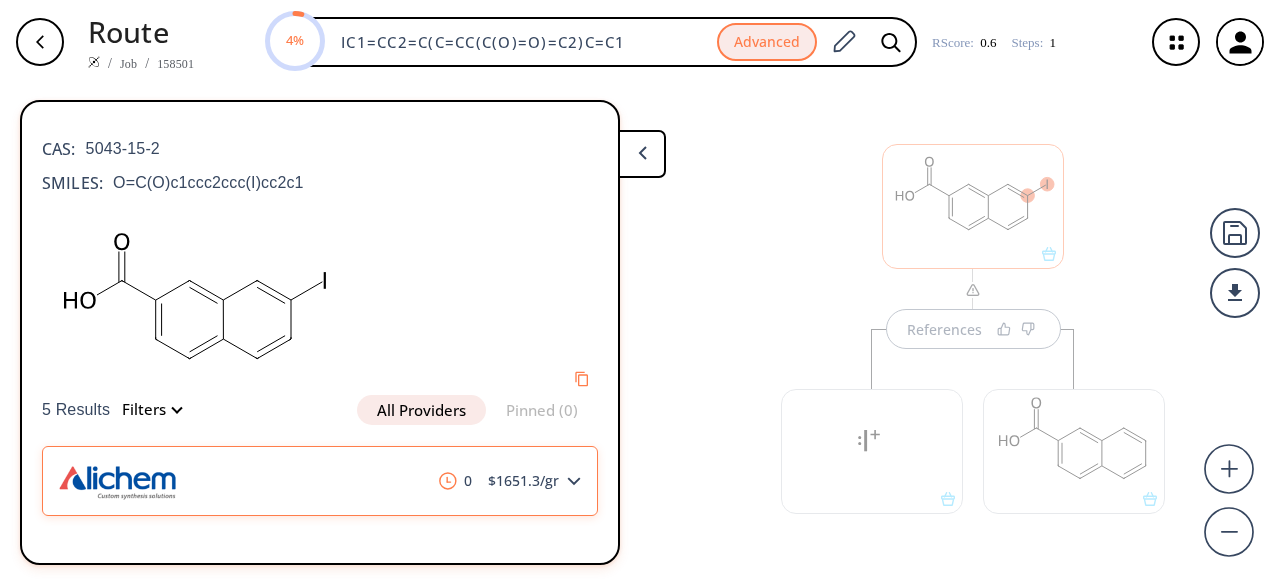 click on "0 $ 1651.3 /gr" at bounding box center (320, 481) 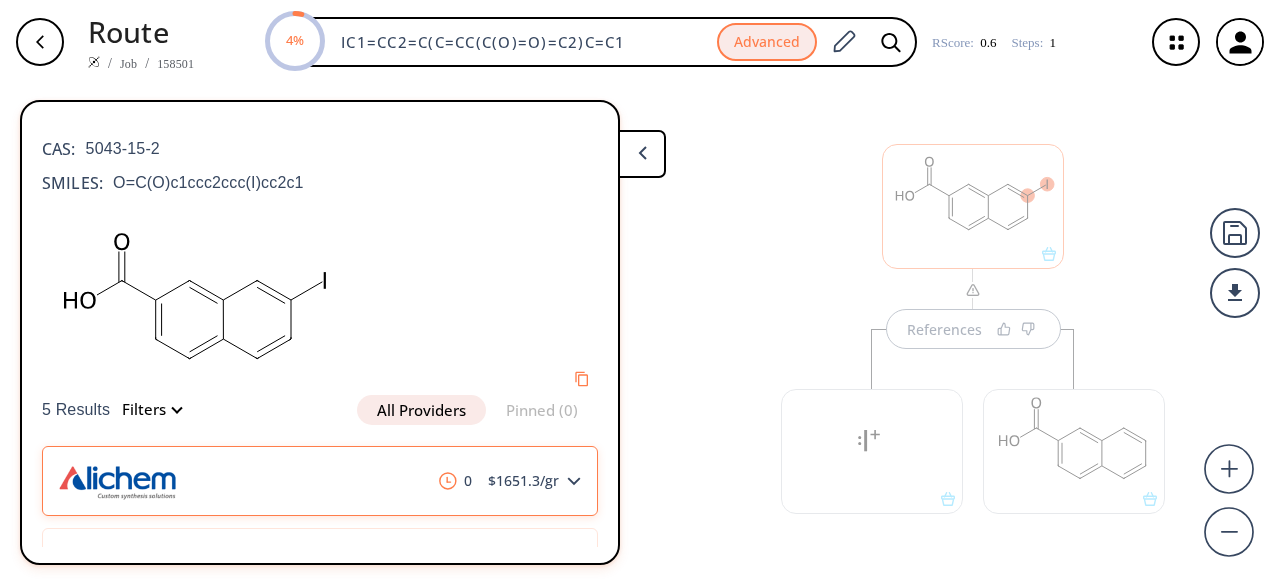 scroll, scrollTop: 77, scrollLeft: 0, axis: vertical 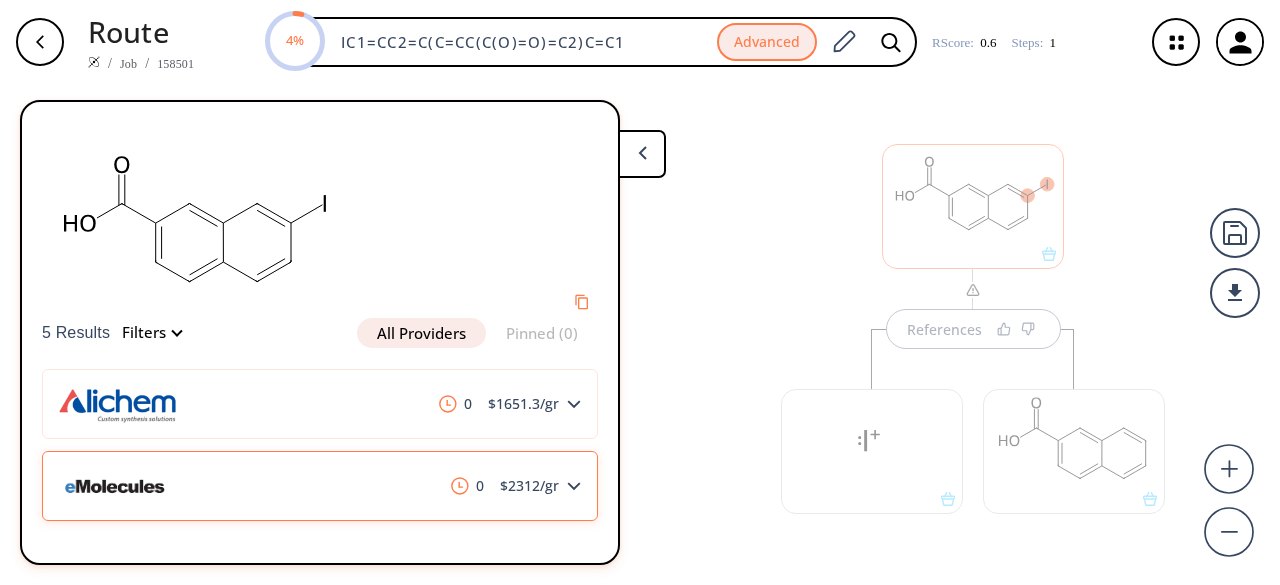 click on "0 $ 2312 /gr" at bounding box center [320, 486] 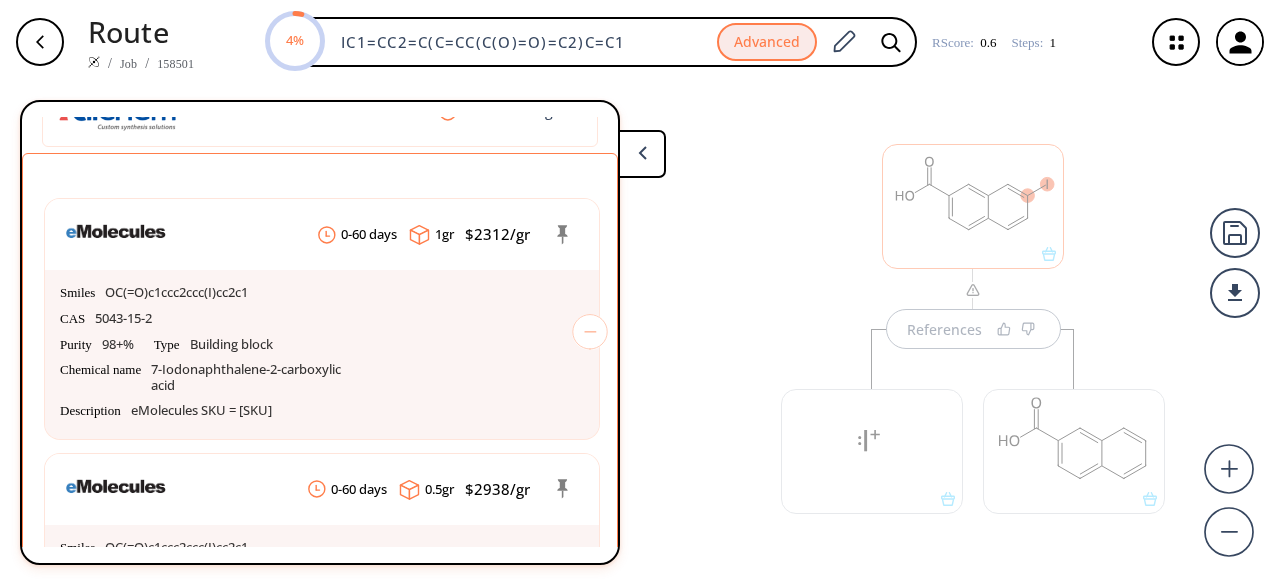scroll, scrollTop: 377, scrollLeft: 0, axis: vertical 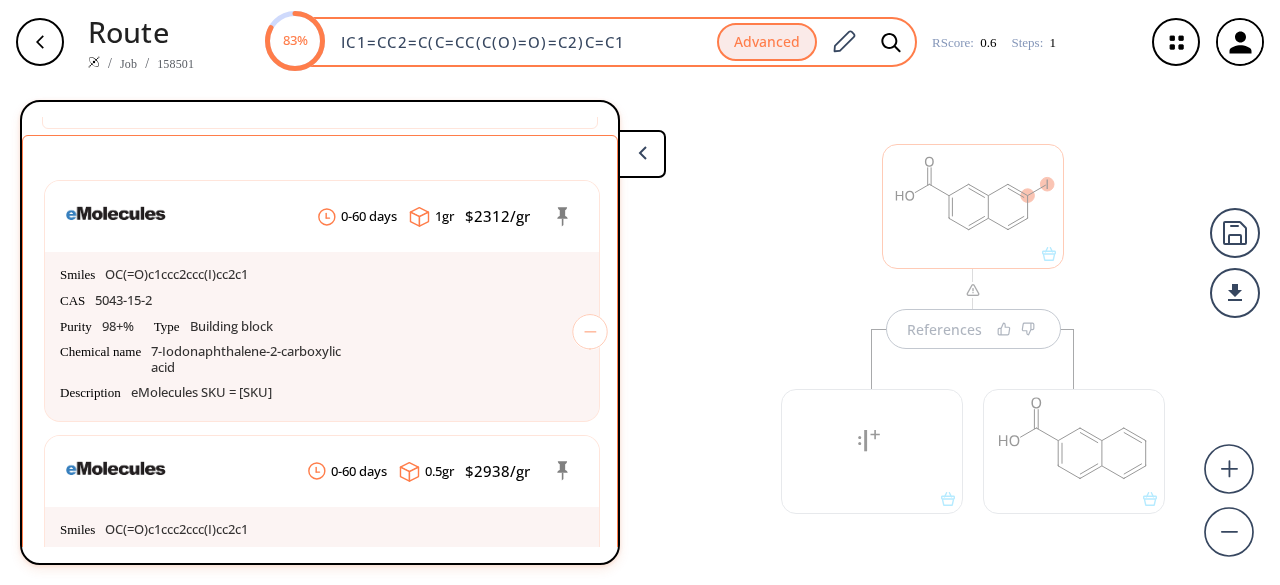 drag, startPoint x: 629, startPoint y: 35, endPoint x: 303, endPoint y: 41, distance: 326.0552 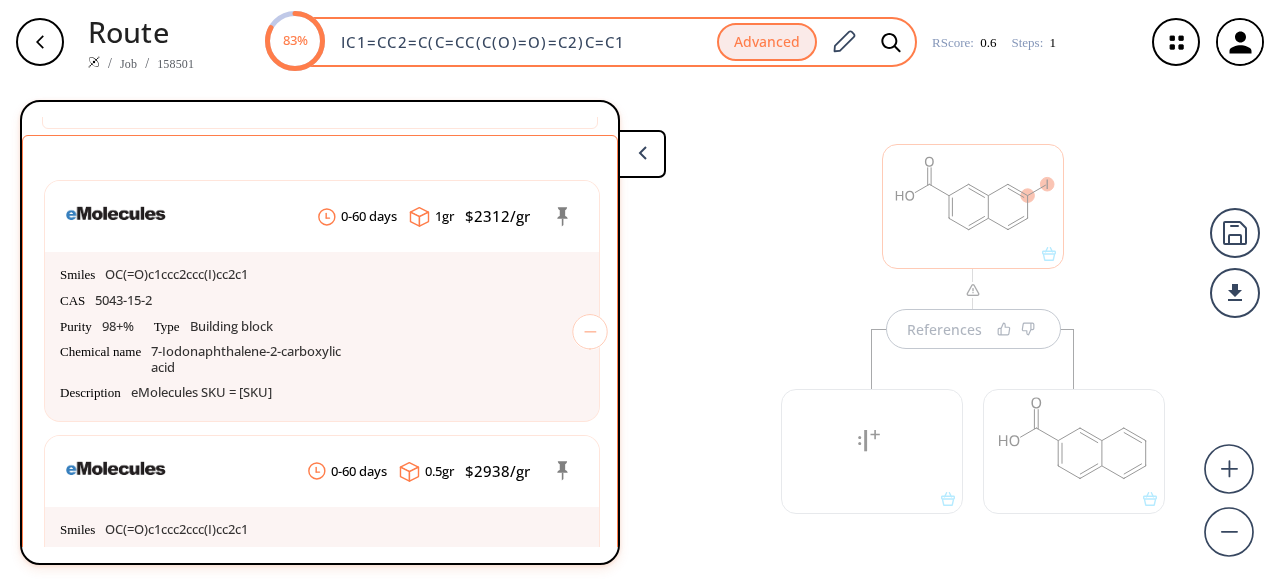 click on "83% IC1=CC2=C(C=CC(C(O)=O)=C2)C=C1 Advanced" at bounding box center (592, 42) 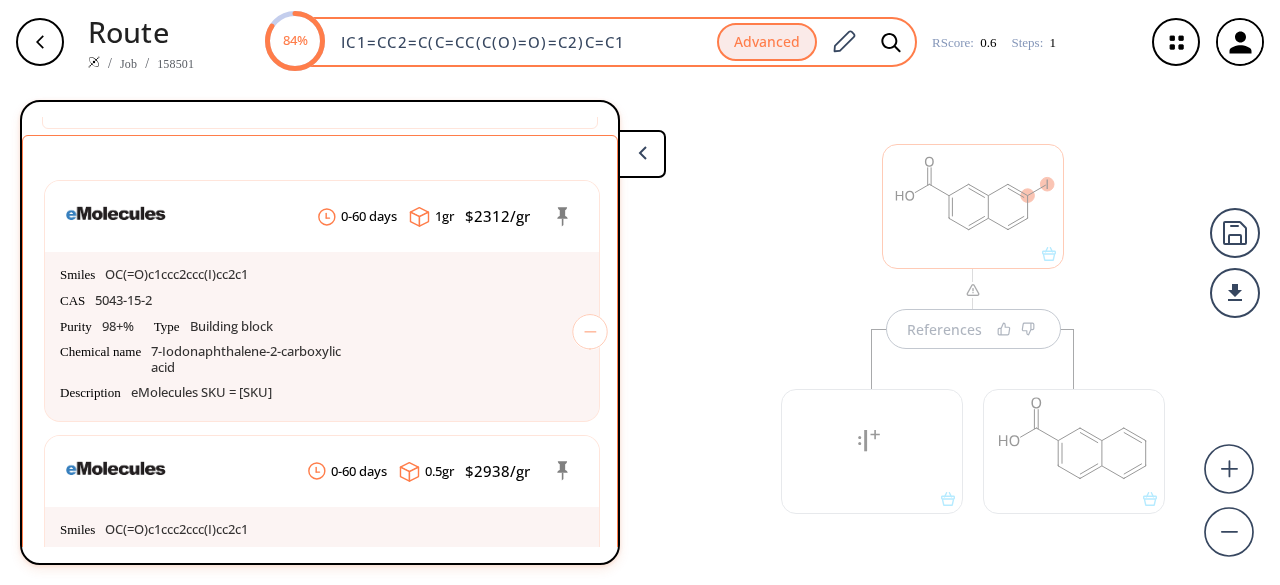 paste on "O=C1NN=CC(Cl)=C1Cl" 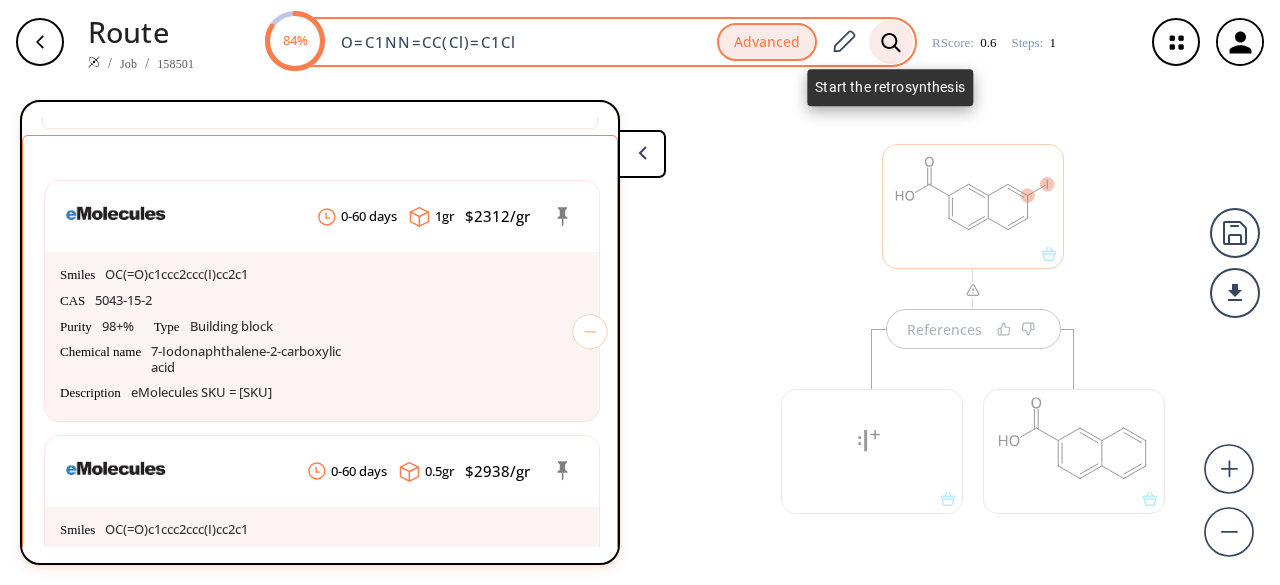 type on "O=C1NN=CC(Cl)=C1Cl" 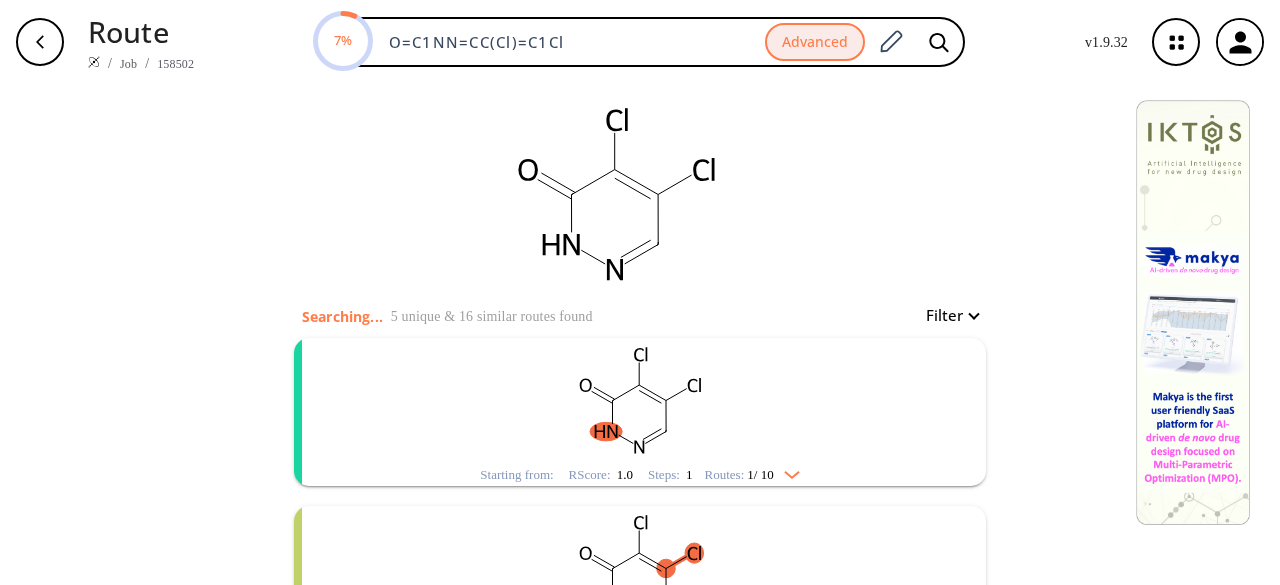 click at bounding box center [640, 400] 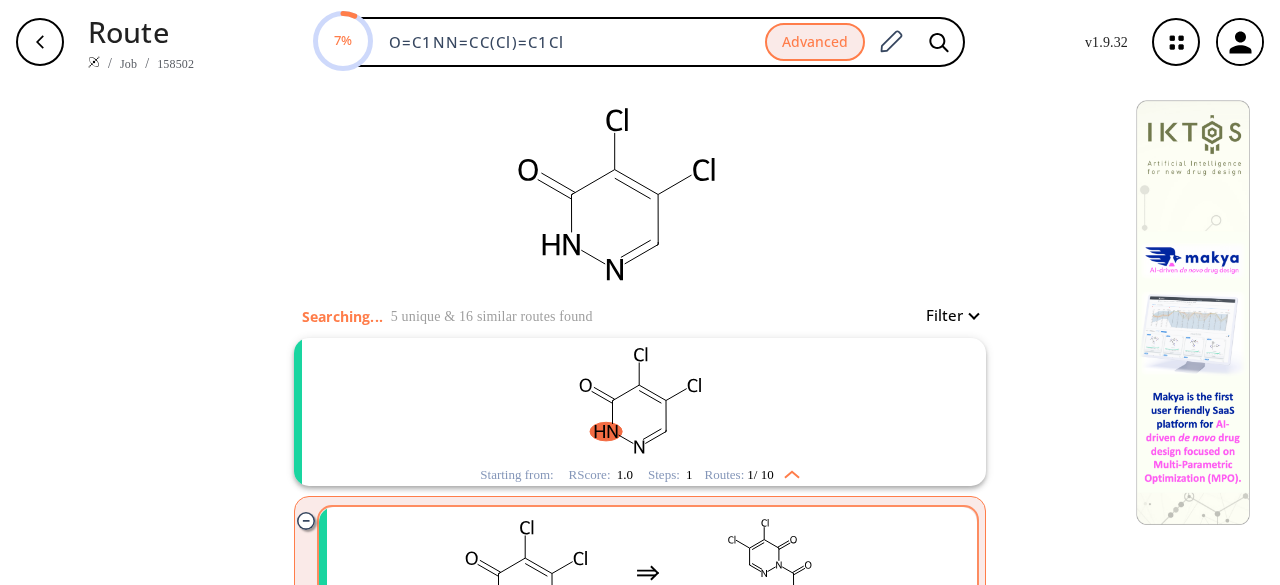 scroll, scrollTop: 200, scrollLeft: 0, axis: vertical 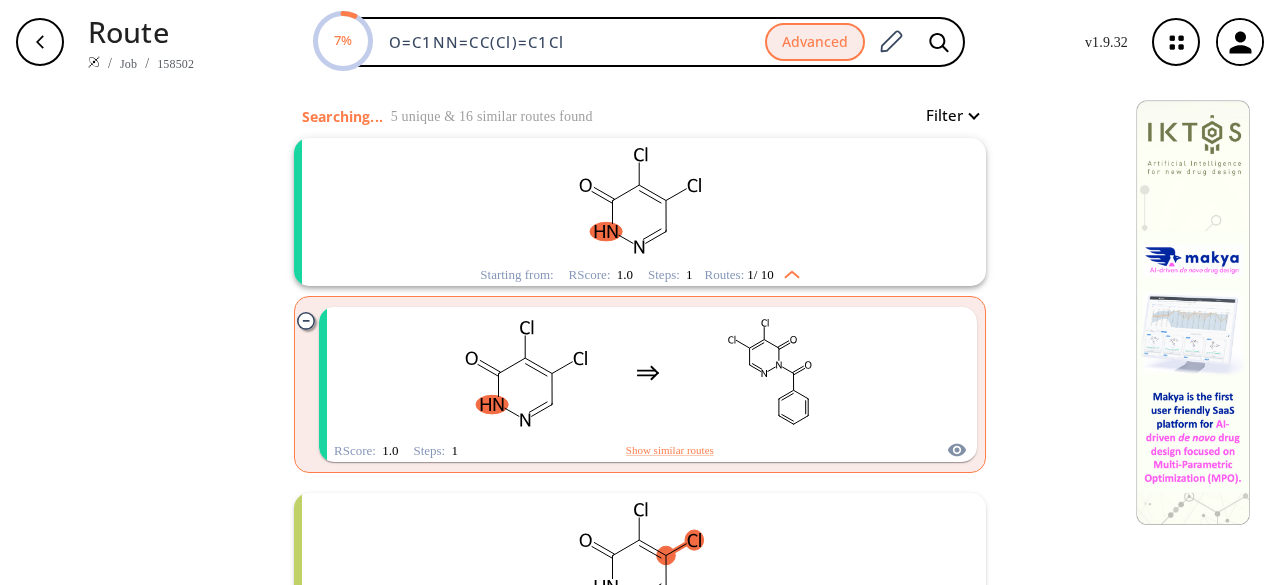 click at bounding box center (640, 200) 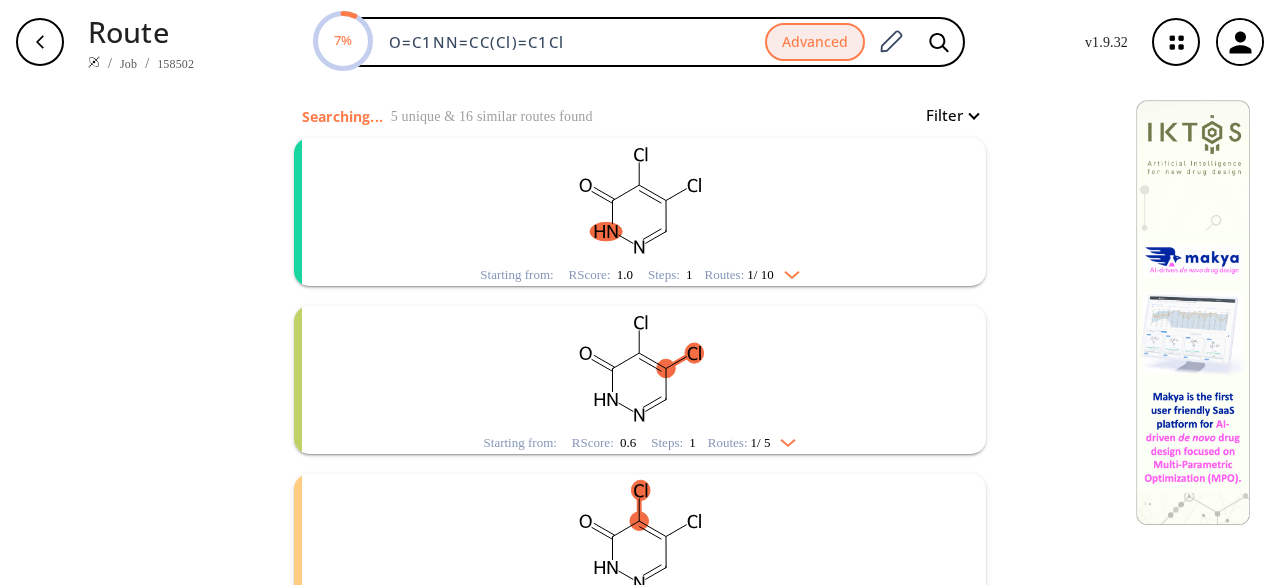 click at bounding box center (640, 368) 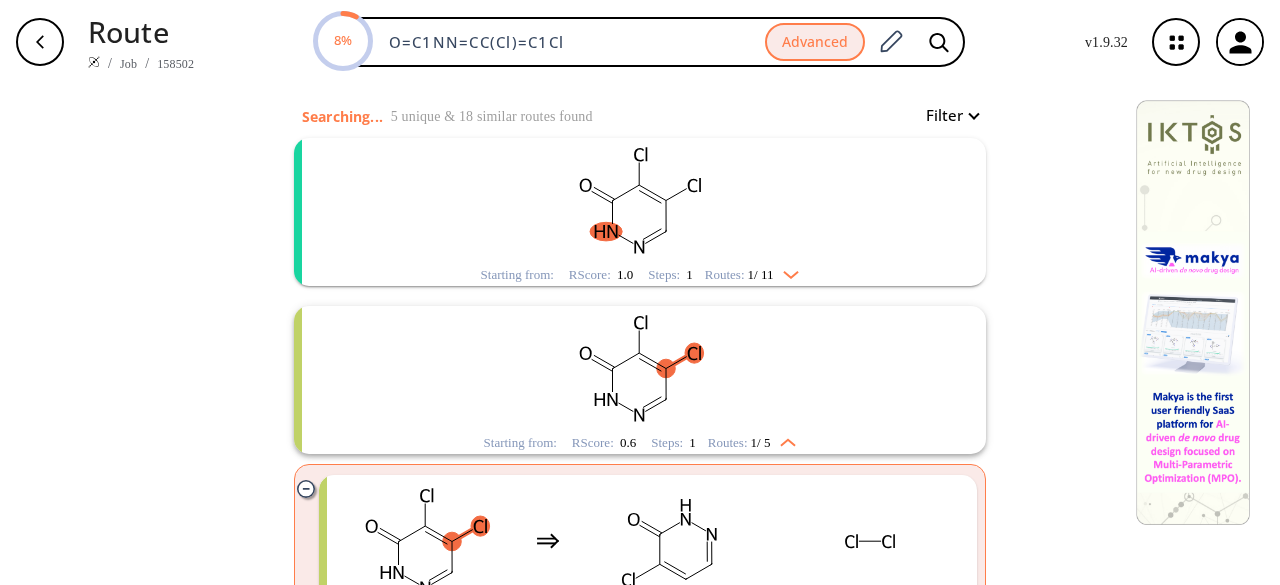 scroll, scrollTop: 400, scrollLeft: 0, axis: vertical 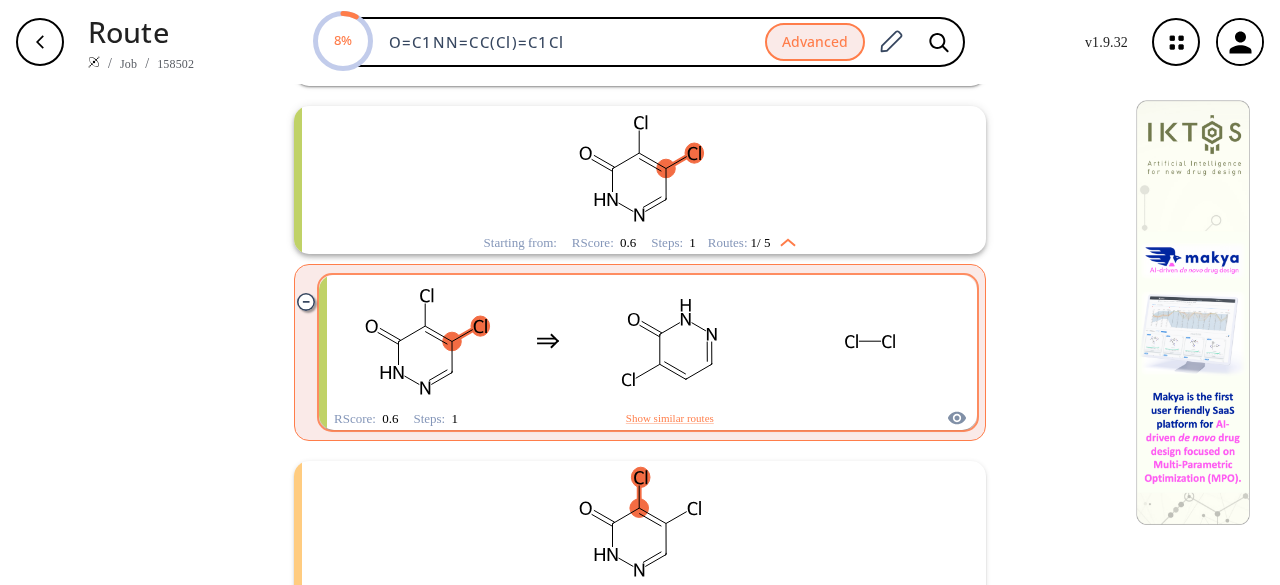 click at bounding box center (712, 364) 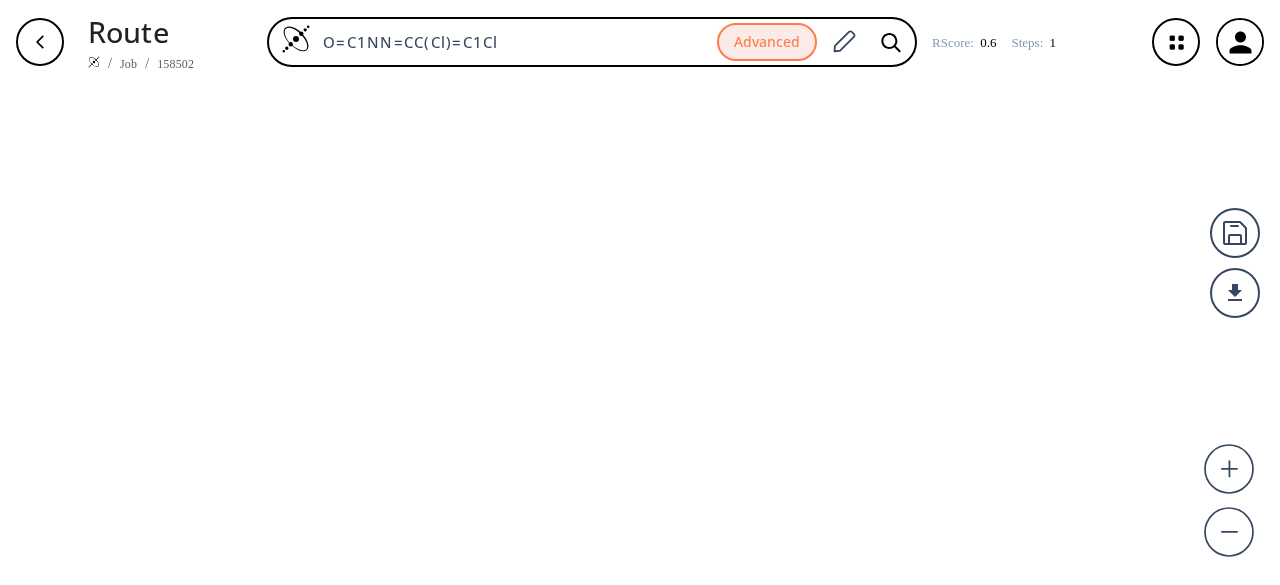 scroll, scrollTop: 0, scrollLeft: 0, axis: both 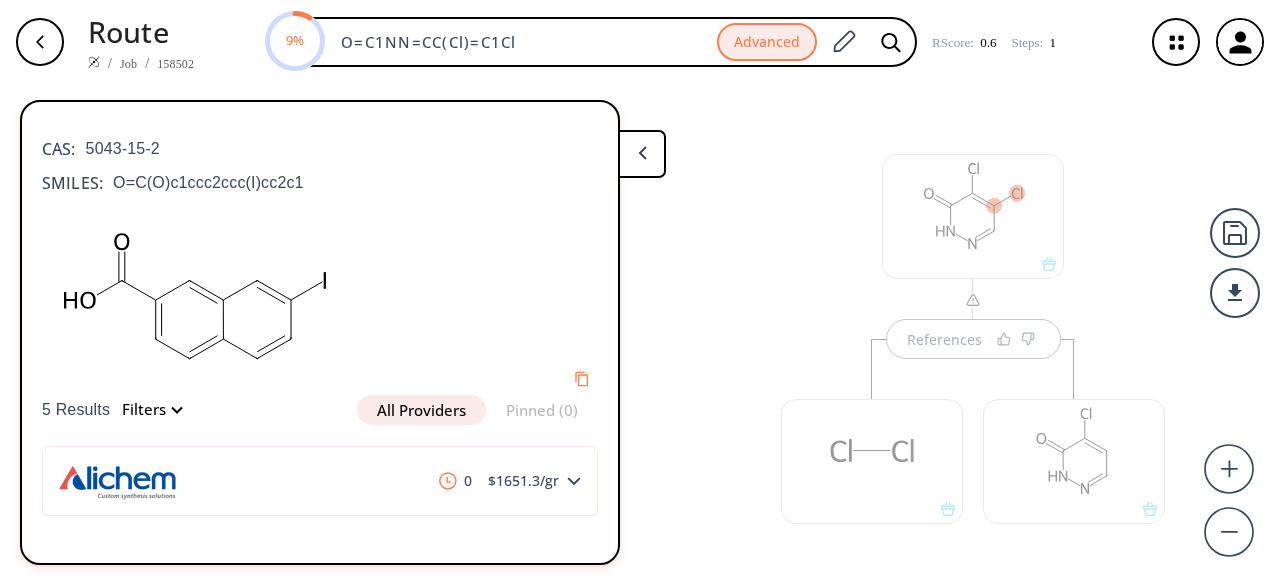 click at bounding box center (973, 216) 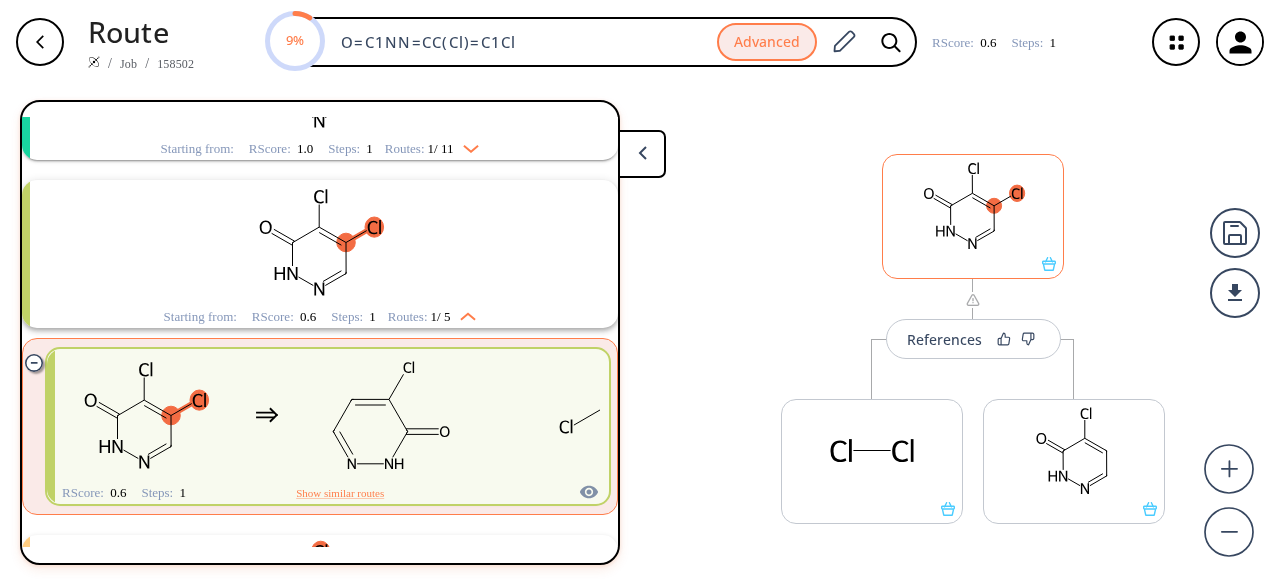scroll, scrollTop: 213, scrollLeft: 0, axis: vertical 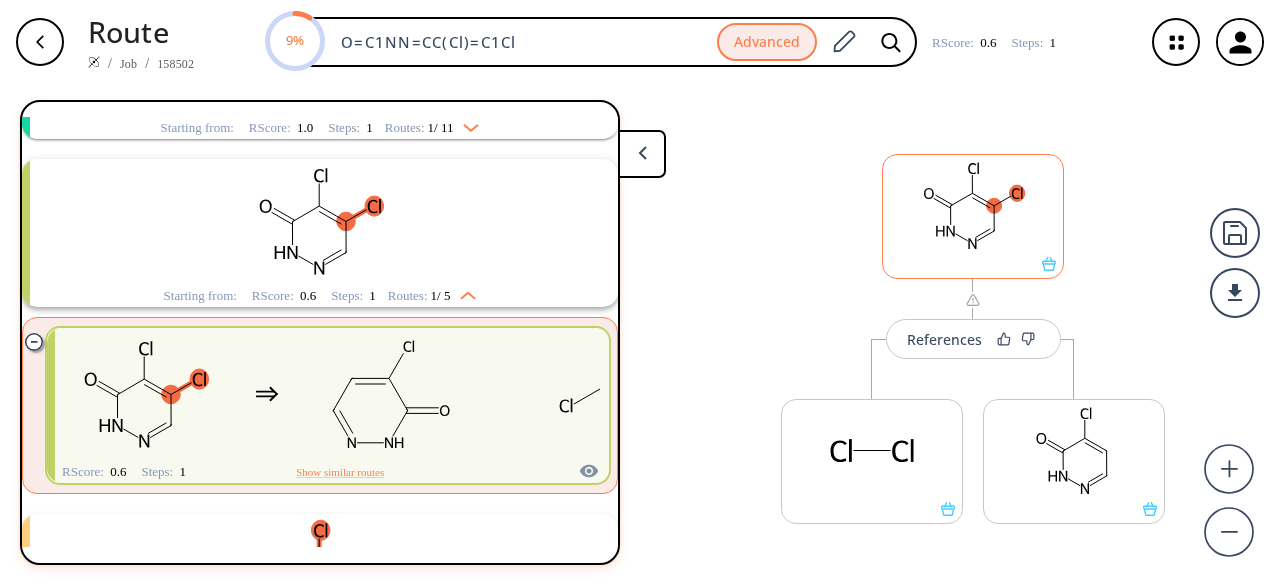 click at bounding box center [973, 264] 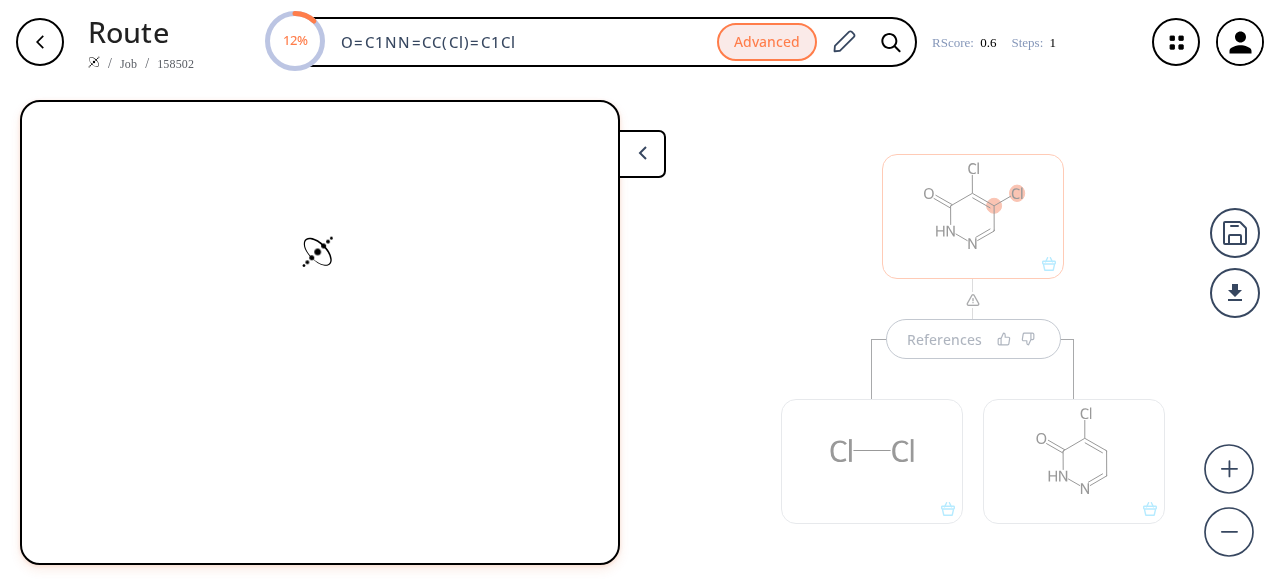 scroll, scrollTop: 0, scrollLeft: 0, axis: both 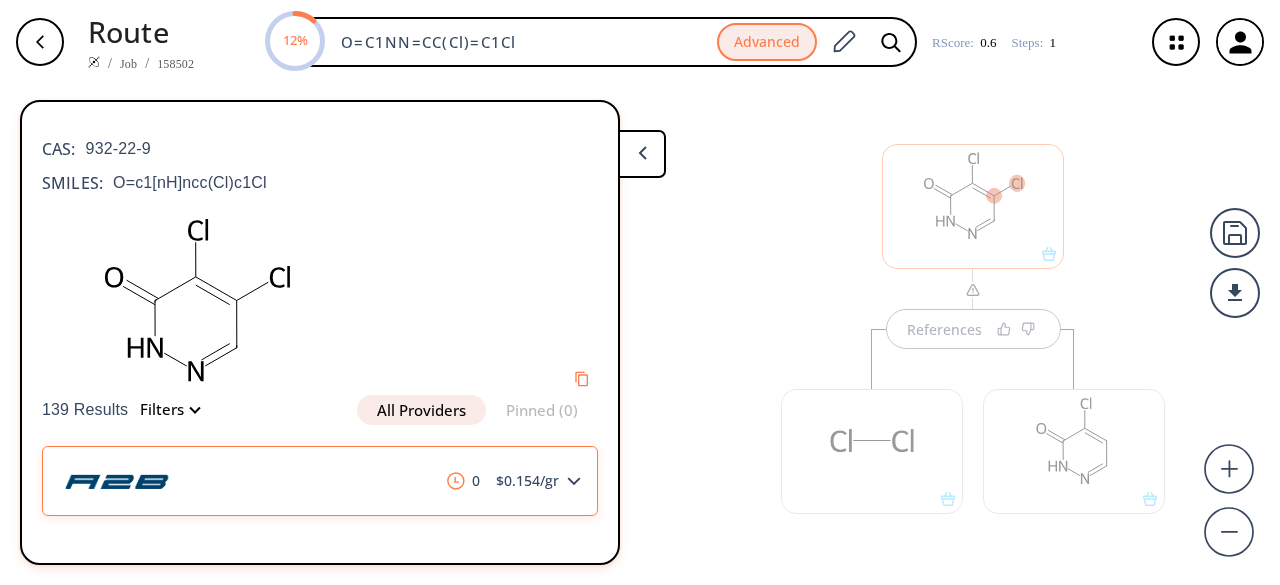 click on "0 $ 0.154 /gr" at bounding box center [320, 481] 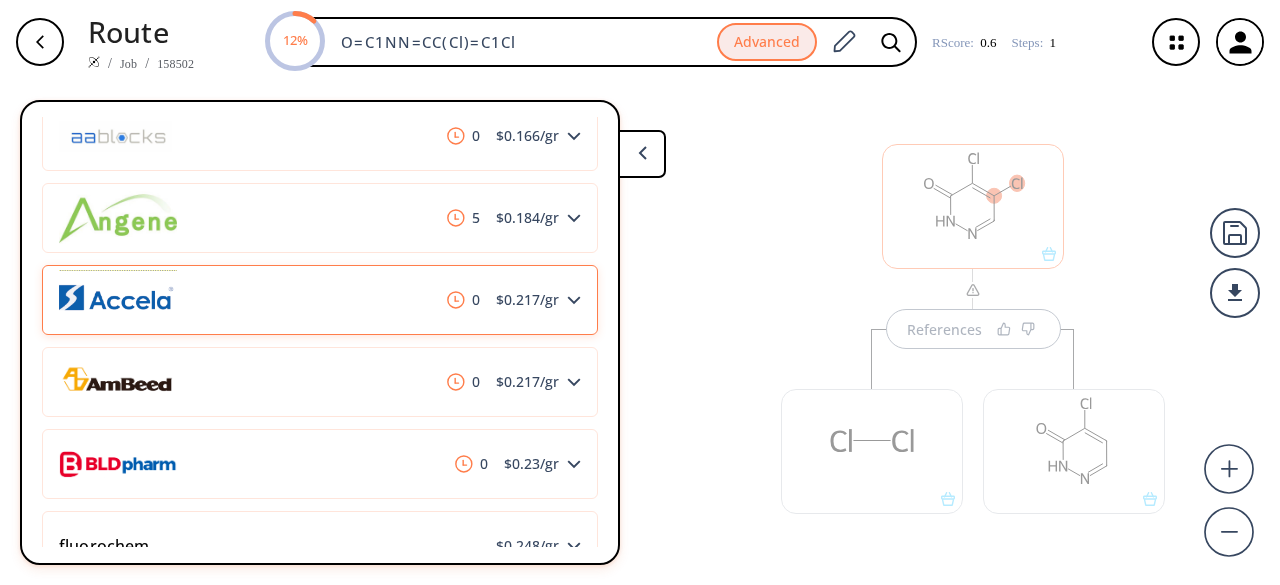 scroll, scrollTop: 600, scrollLeft: 0, axis: vertical 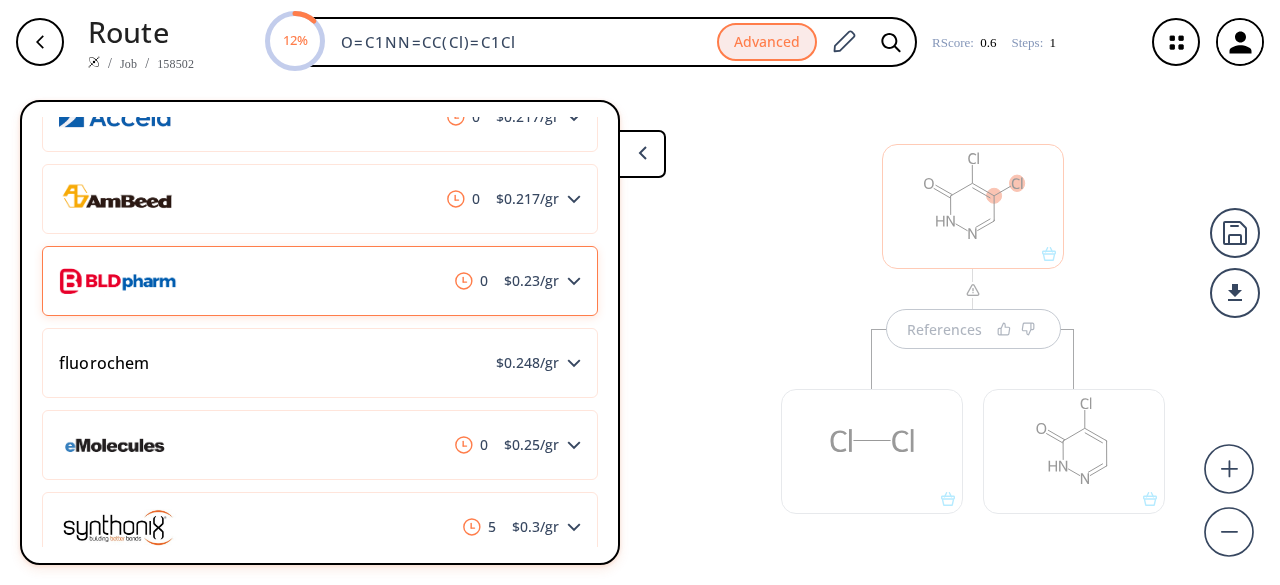 click on "0 $ 0.23 /gr" at bounding box center (320, 281) 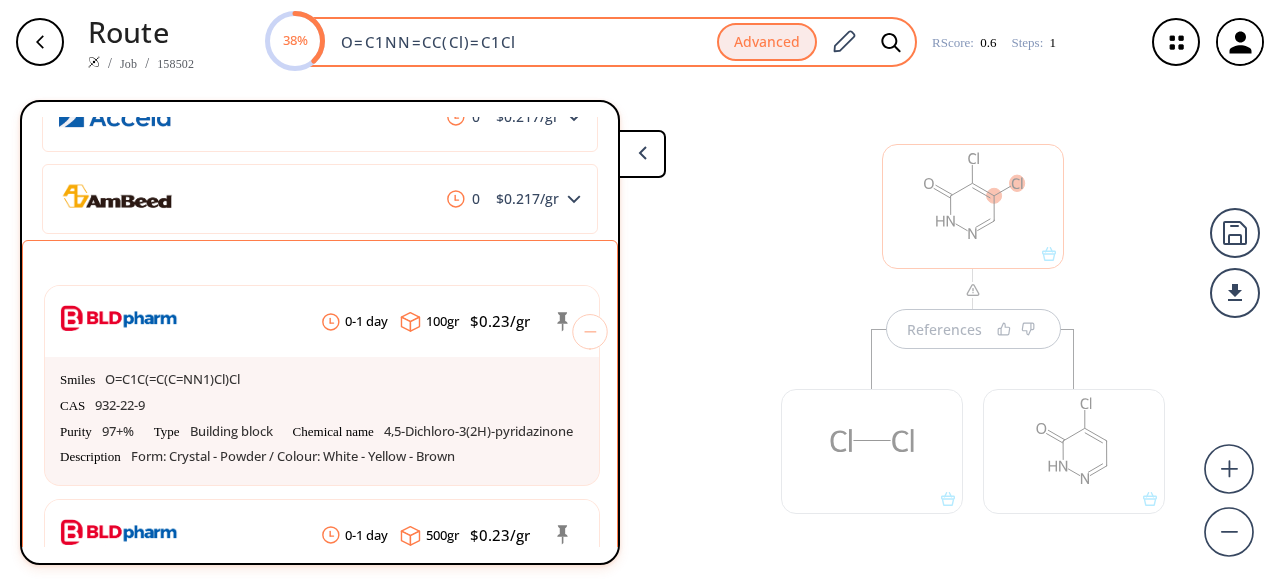 drag, startPoint x: 555, startPoint y: 43, endPoint x: 320, endPoint y: 31, distance: 235.30618 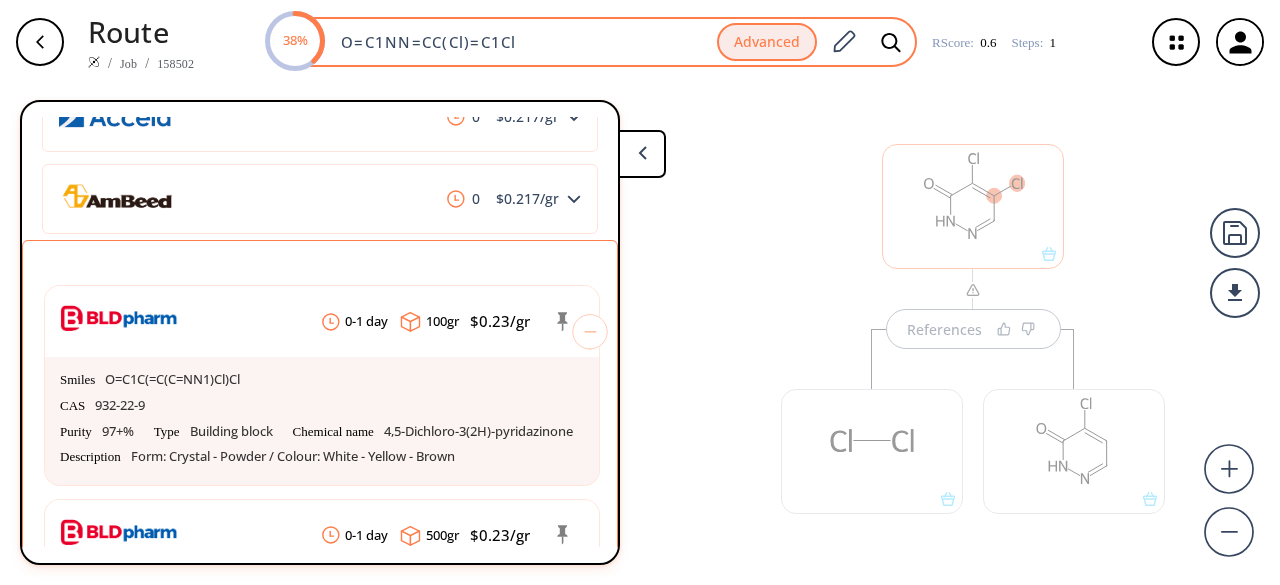 click on "38% O=C1NN=CC(Cl)=C1Cl Advanced" at bounding box center [592, 42] 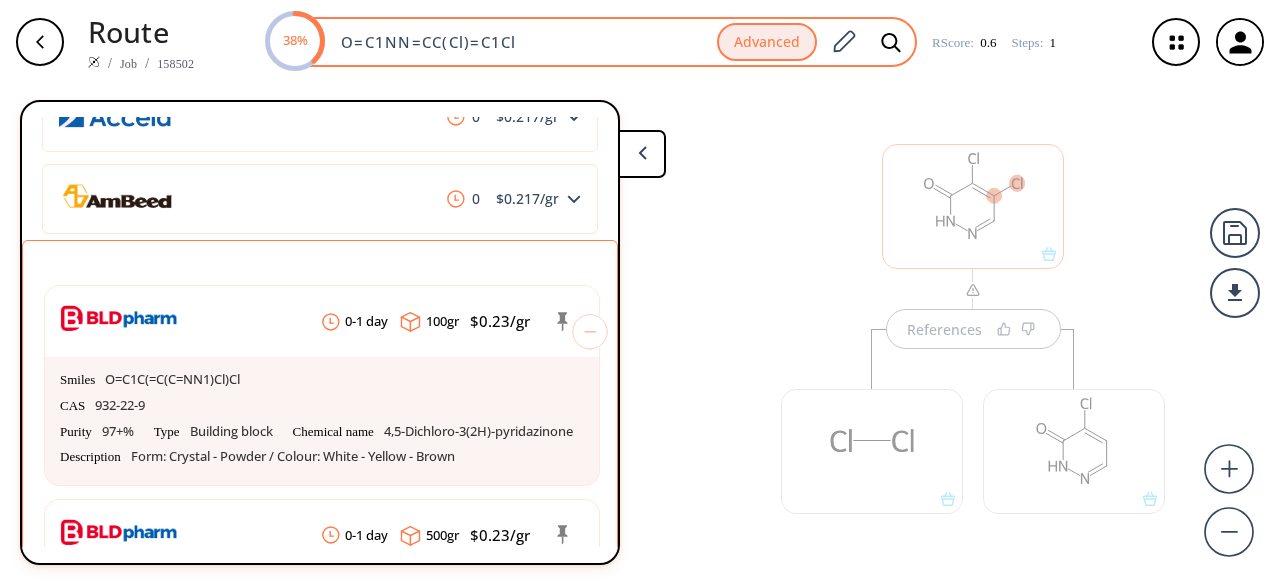 paste on "C#CCNC(OC(C)(C)C)=O" 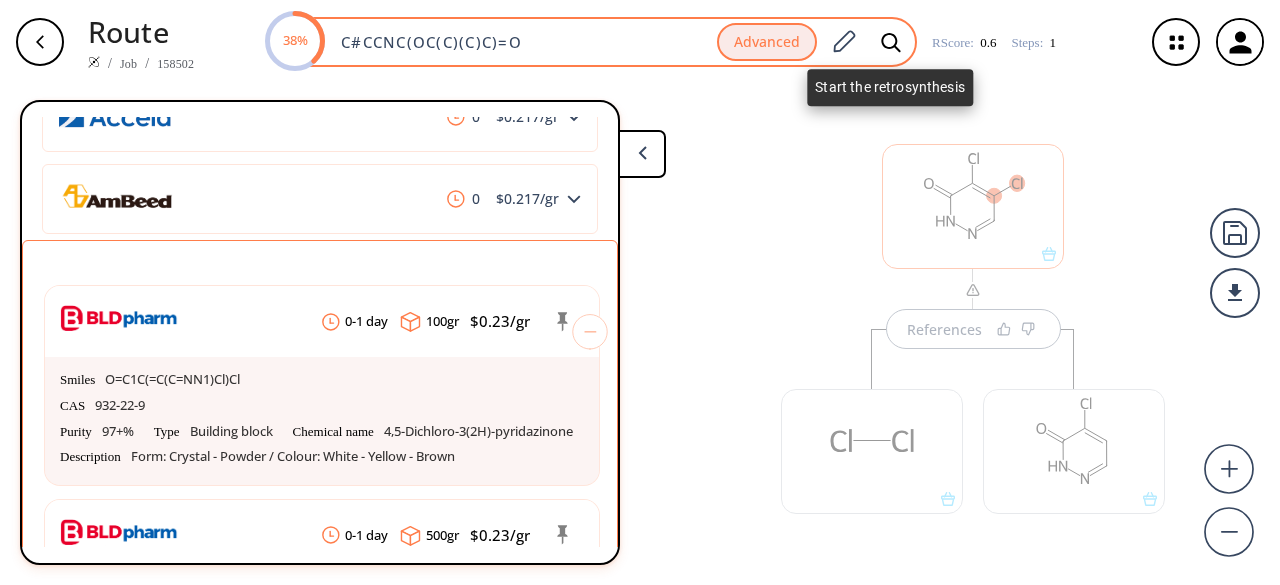 type on "C#CCNC(OC(C)(C)C)=O" 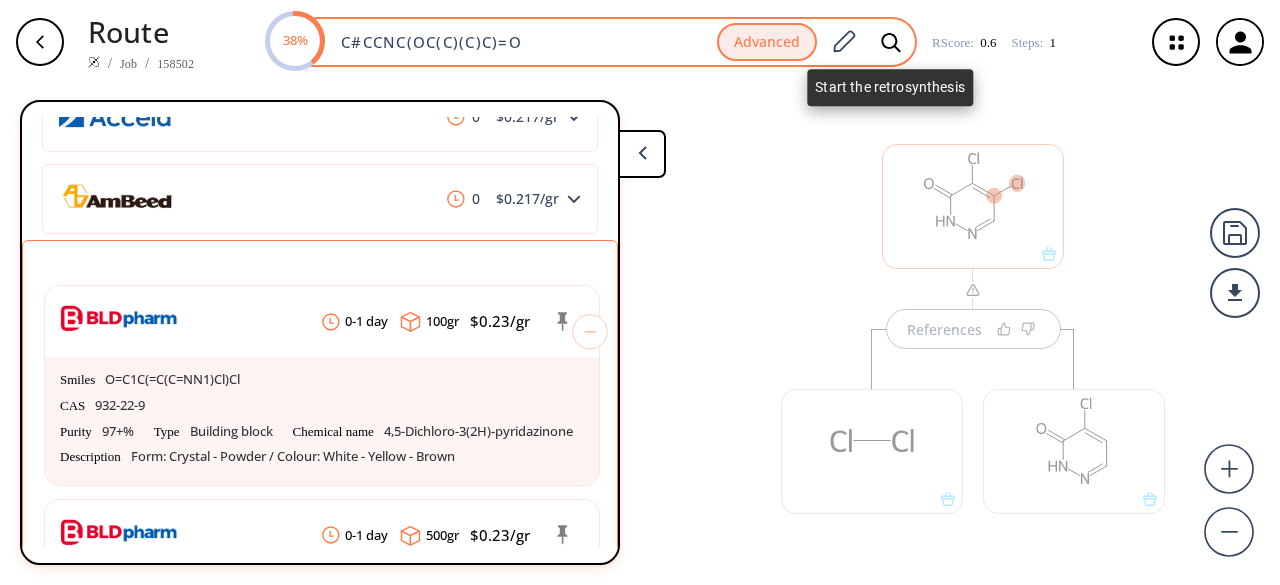 click at bounding box center [891, 42] 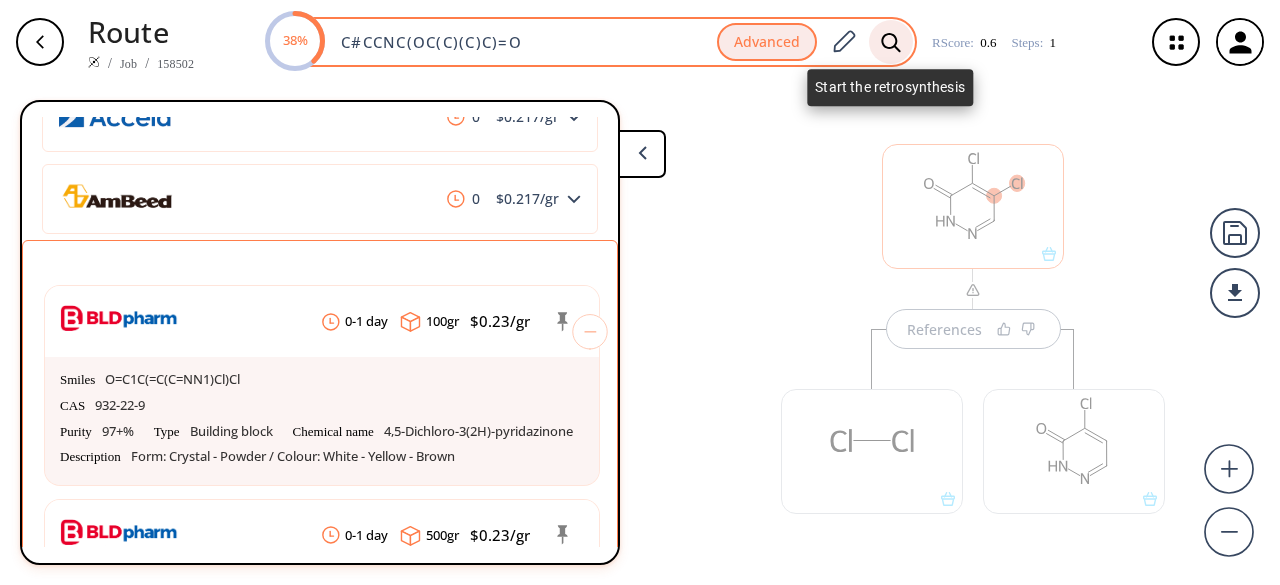 click at bounding box center (891, 42) 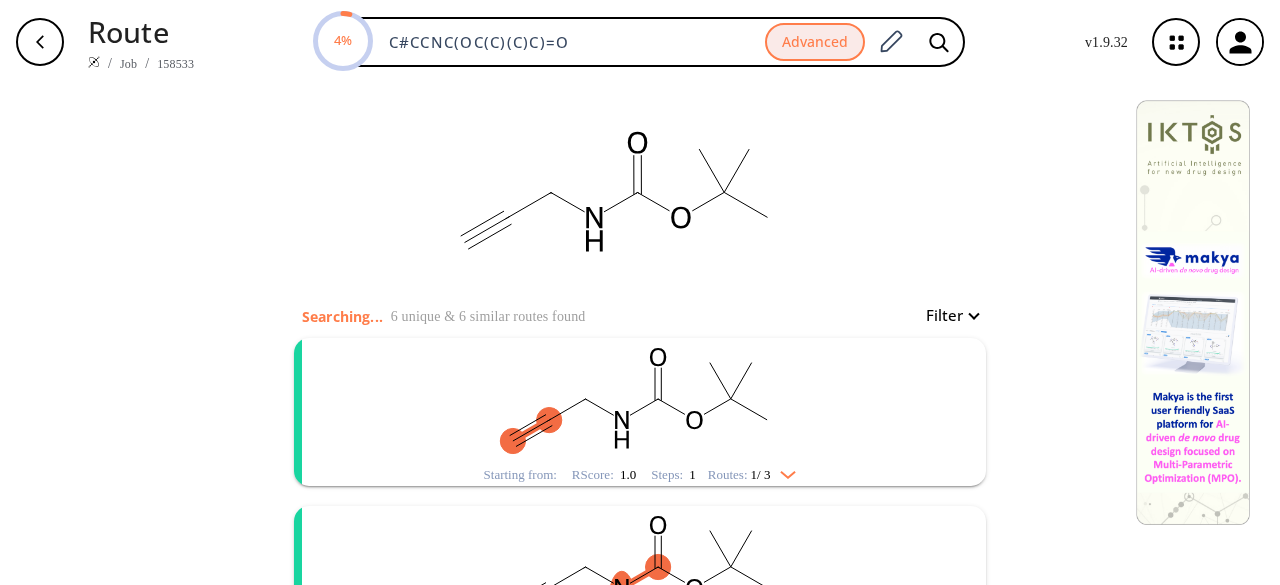 click at bounding box center (640, 400) 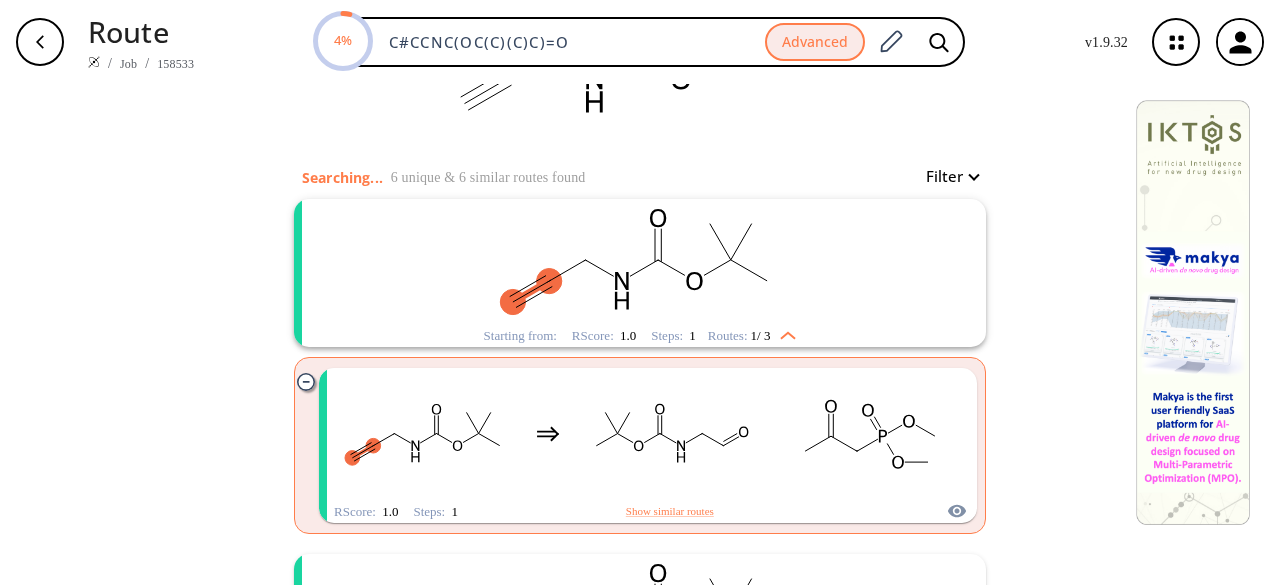 scroll, scrollTop: 300, scrollLeft: 0, axis: vertical 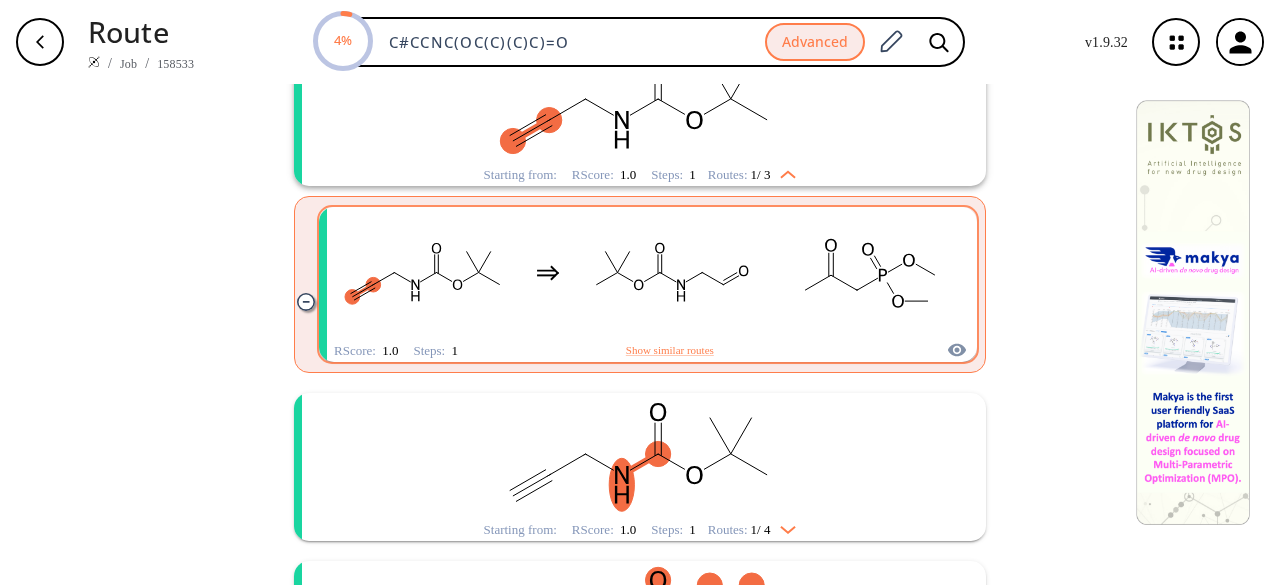 click at bounding box center (670, 273) 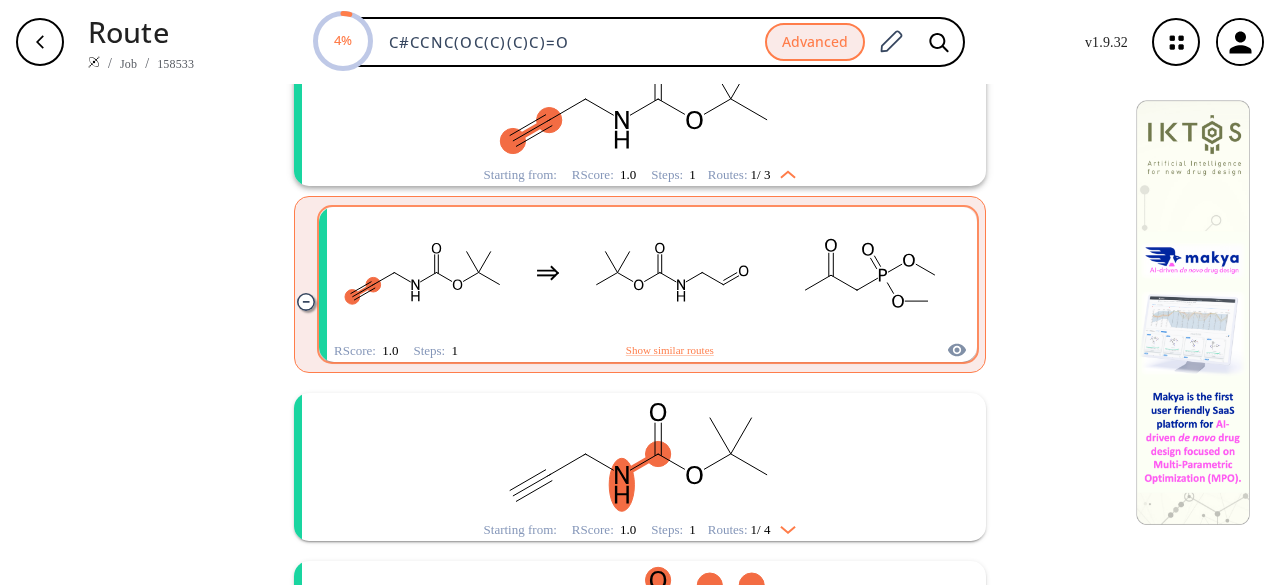 scroll, scrollTop: 0, scrollLeft: 0, axis: both 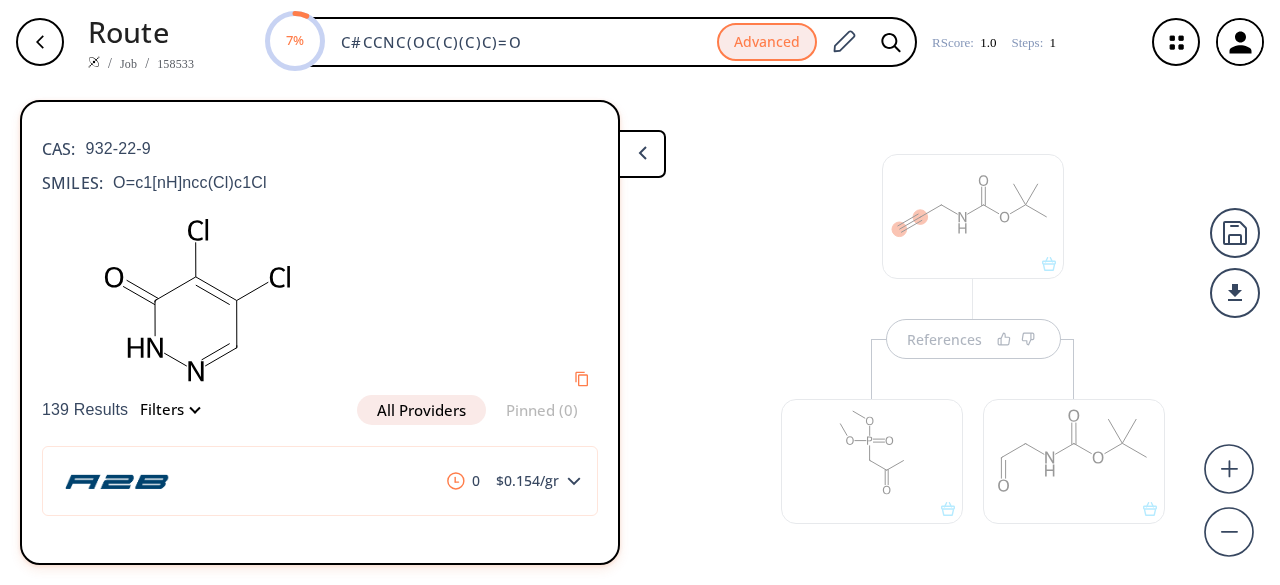 click at bounding box center [973, 216] 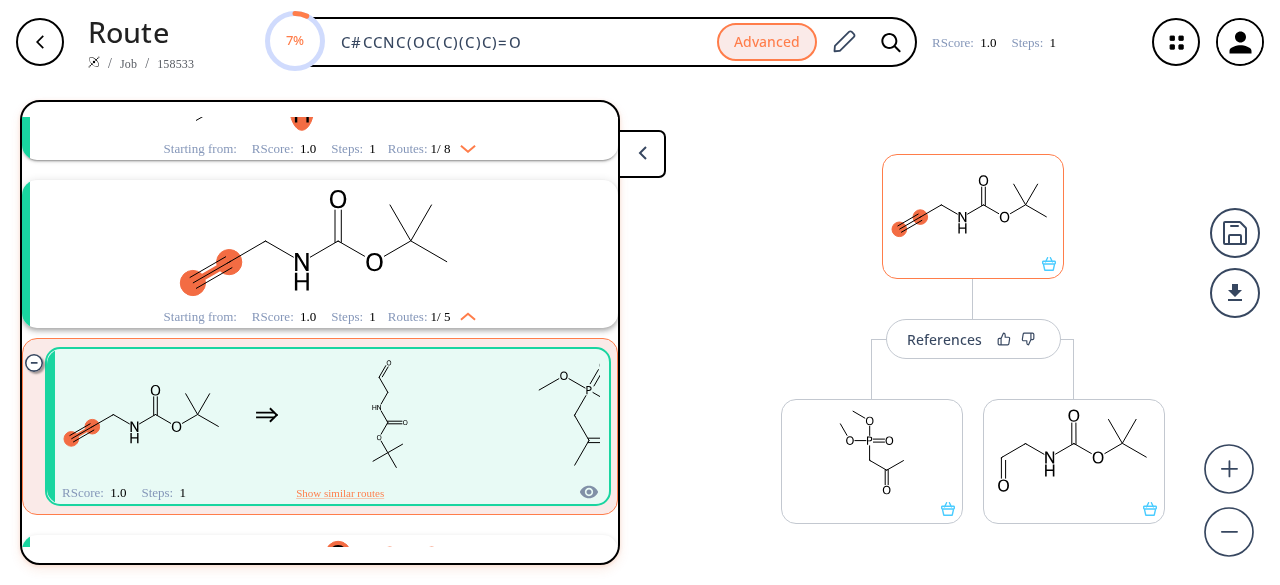 scroll, scrollTop: 213, scrollLeft: 0, axis: vertical 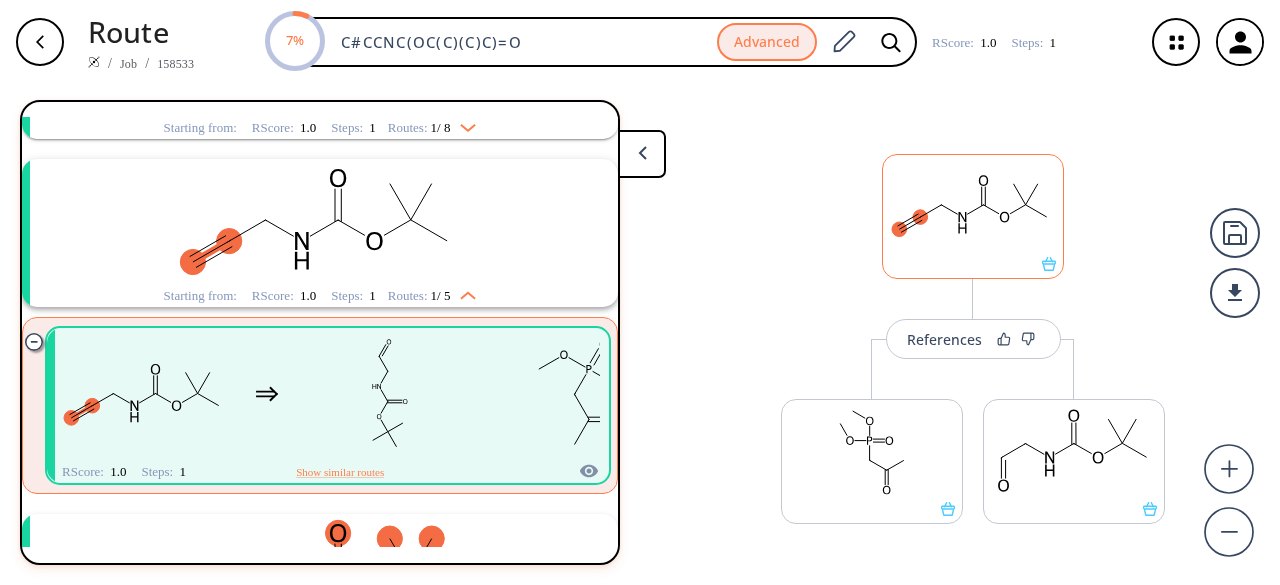 click at bounding box center (973, 264) 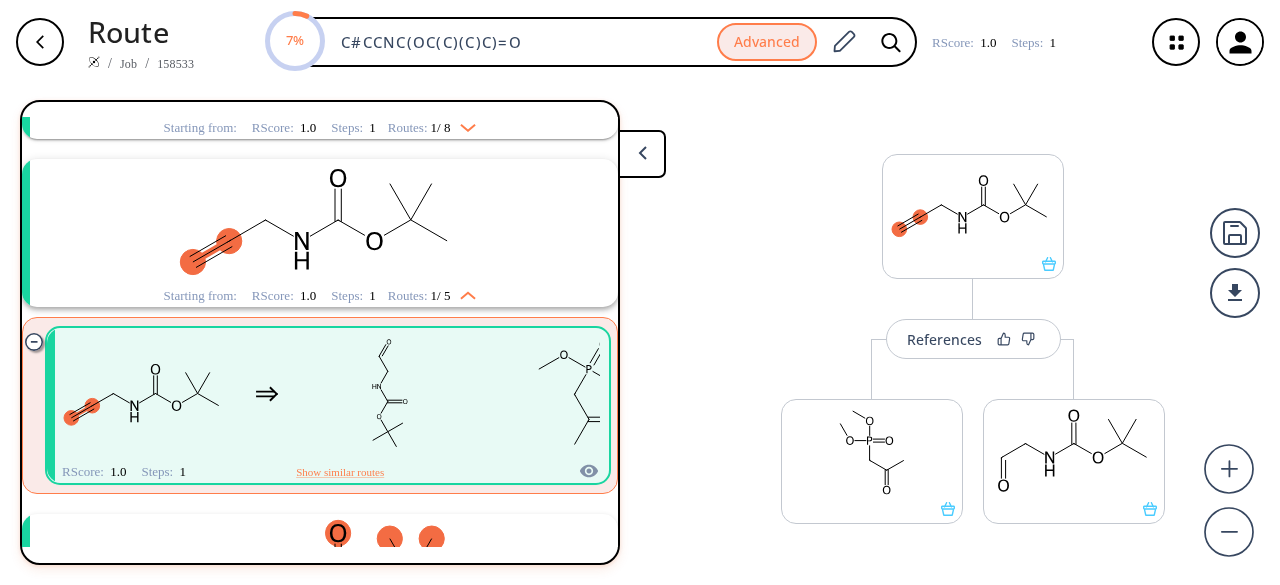 scroll, scrollTop: 0, scrollLeft: 0, axis: both 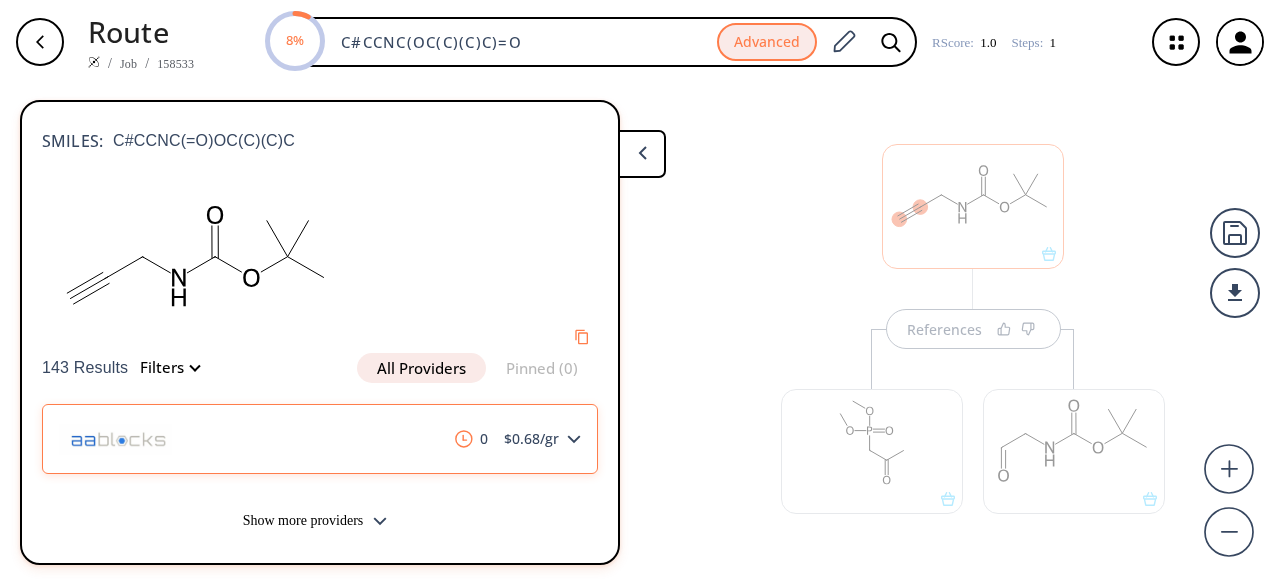 click on "0 $ 0.68 /gr" at bounding box center [320, 439] 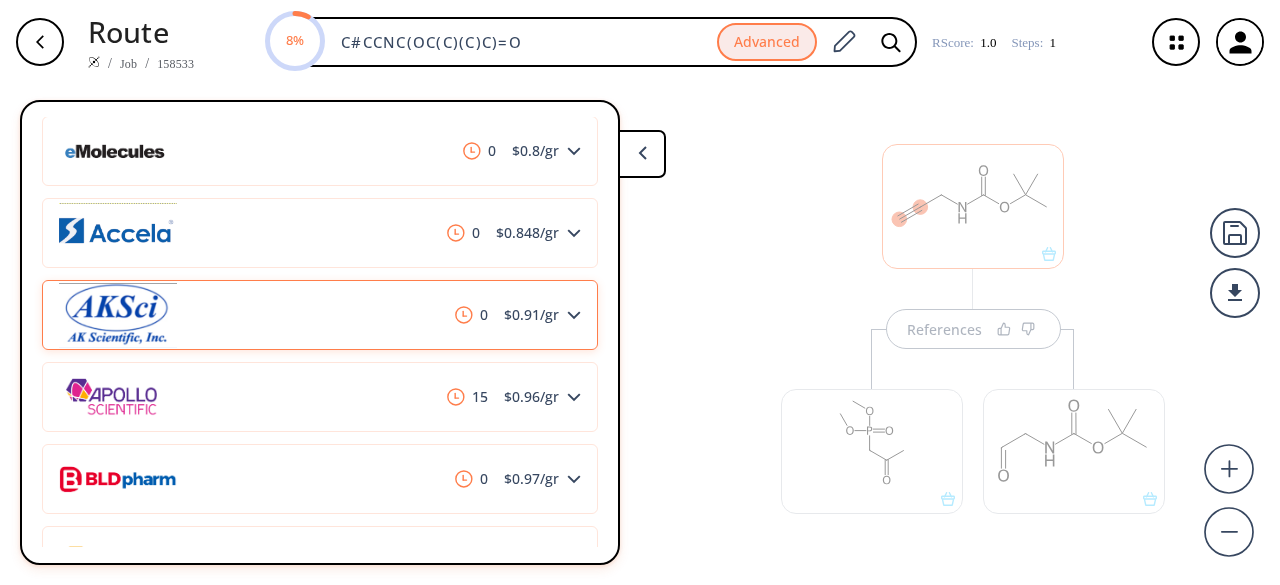 scroll, scrollTop: 742, scrollLeft: 0, axis: vertical 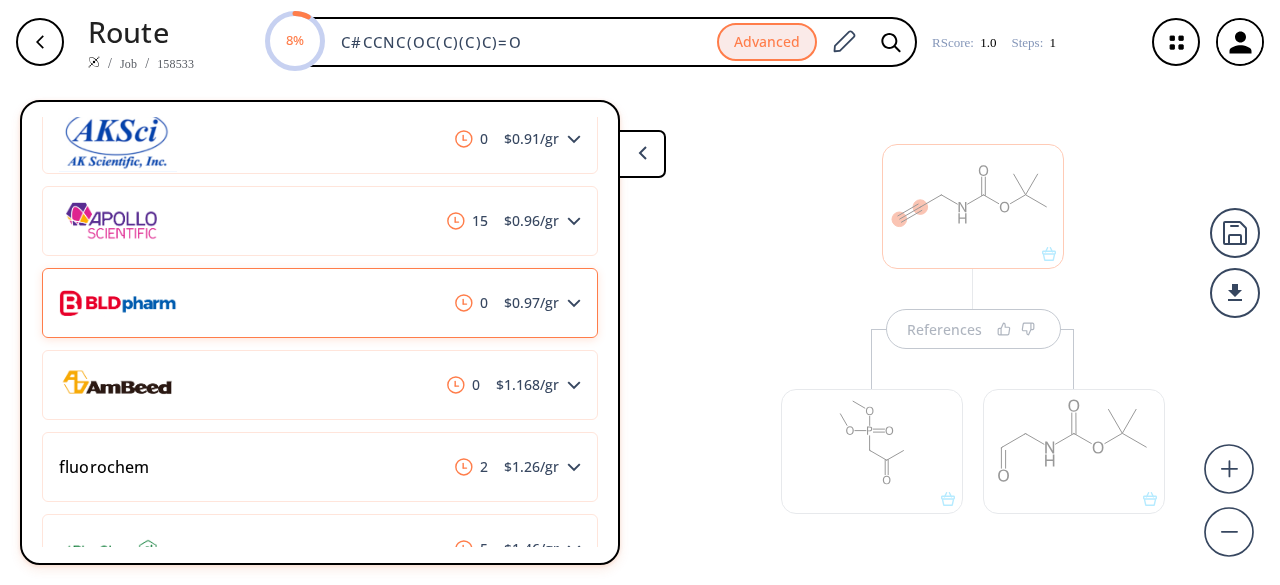 click on "0 $ 0.97 /gr" at bounding box center [320, 303] 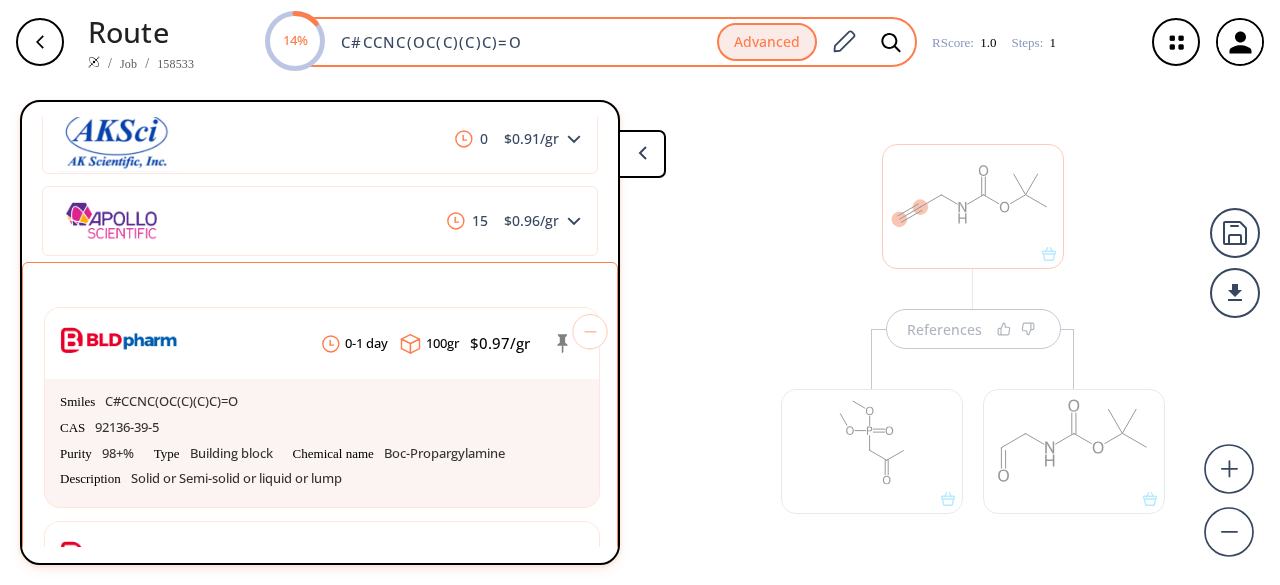 drag, startPoint x: 541, startPoint y: 35, endPoint x: 322, endPoint y: 41, distance: 219.08218 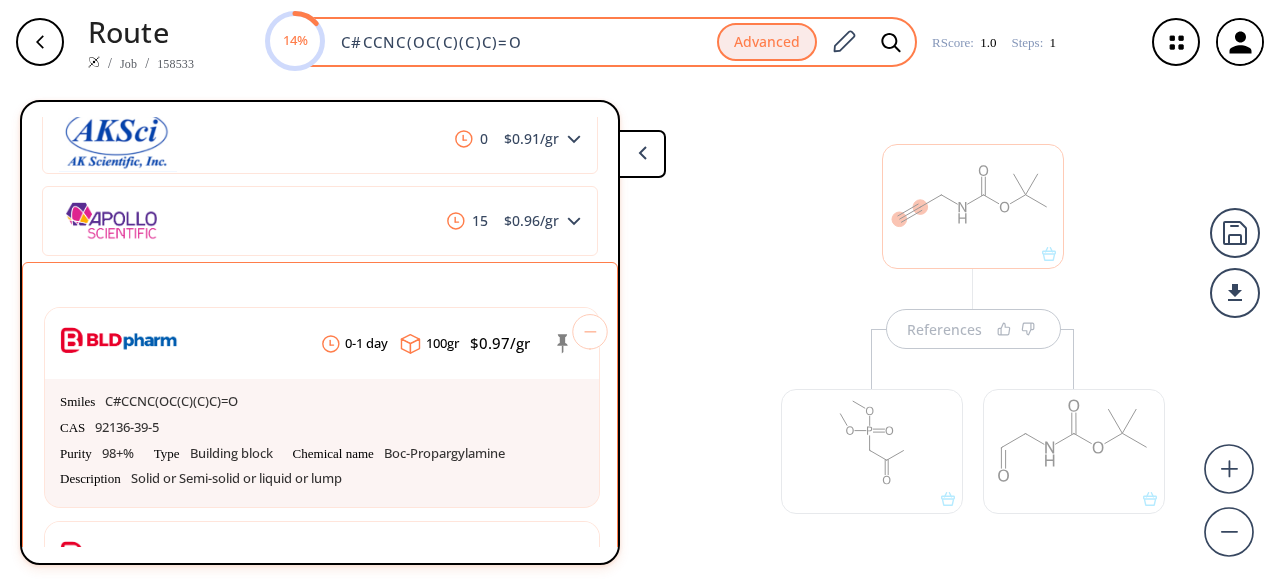 click on "14% C#CCNC(OC(C)(C)C)=O Advanced" at bounding box center [592, 42] 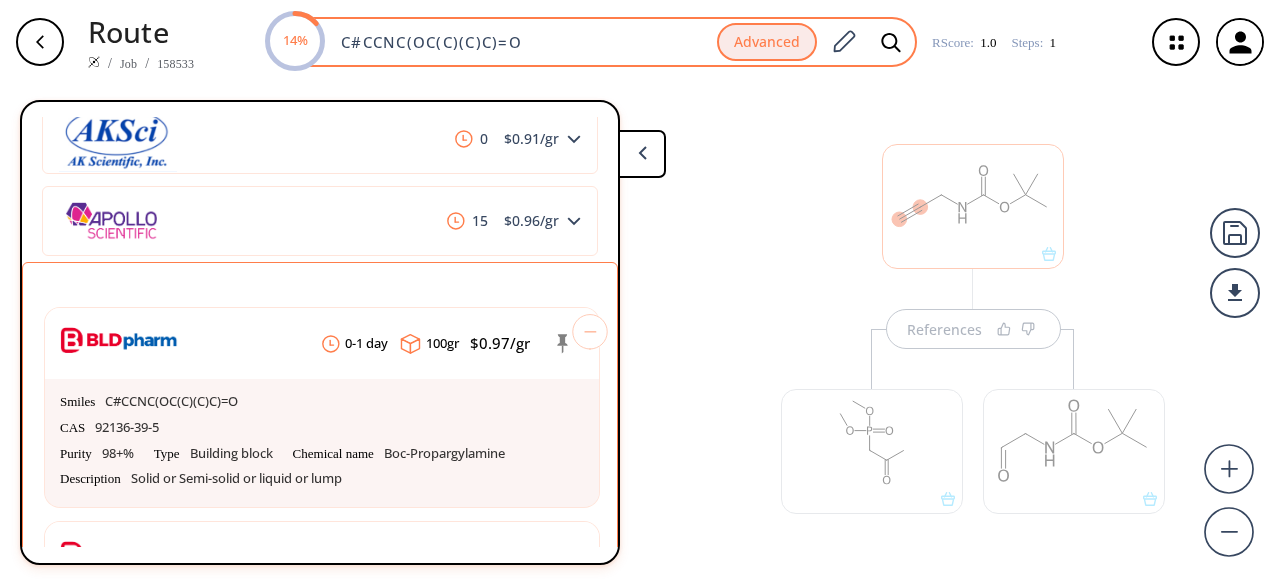 paste on "C(OC(NCC[B-](F)(F)F)=O)(C)C.[K+]" 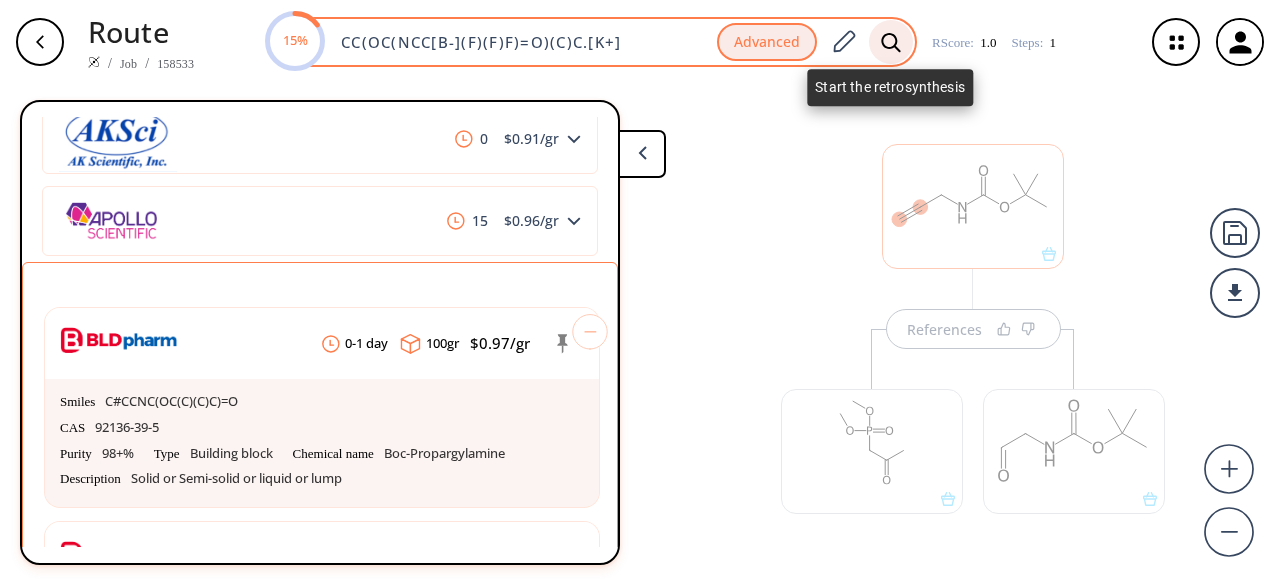 type on "CC(OC(NCC[B-](F)(F)F)=O)(C)C.[K+]" 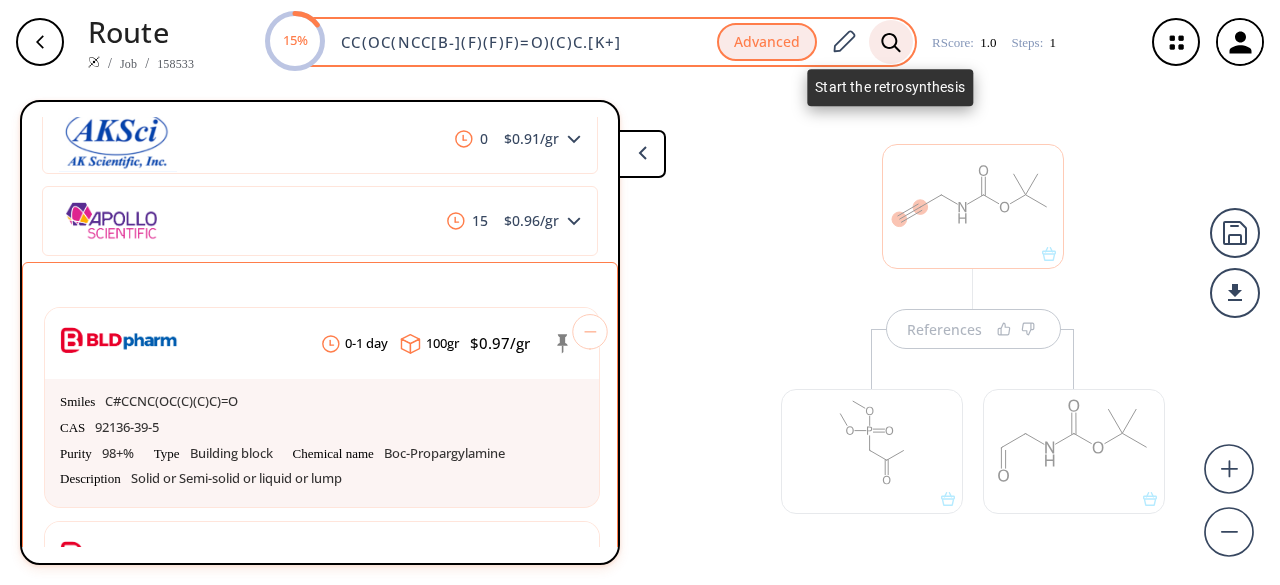 click at bounding box center [891, 42] 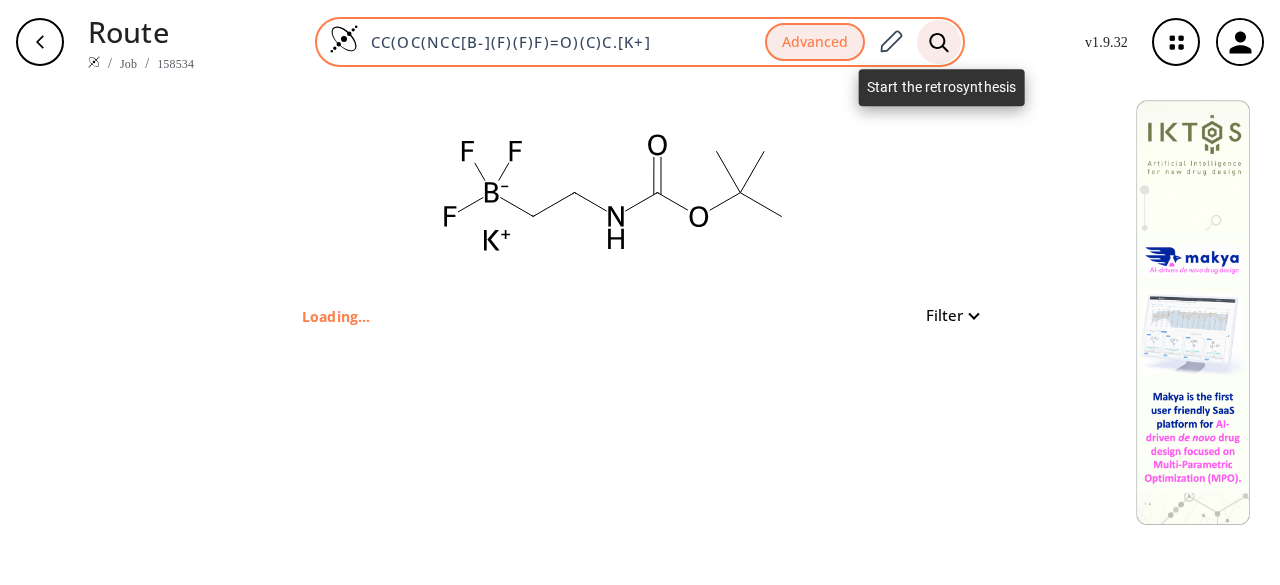 click at bounding box center (939, 42) 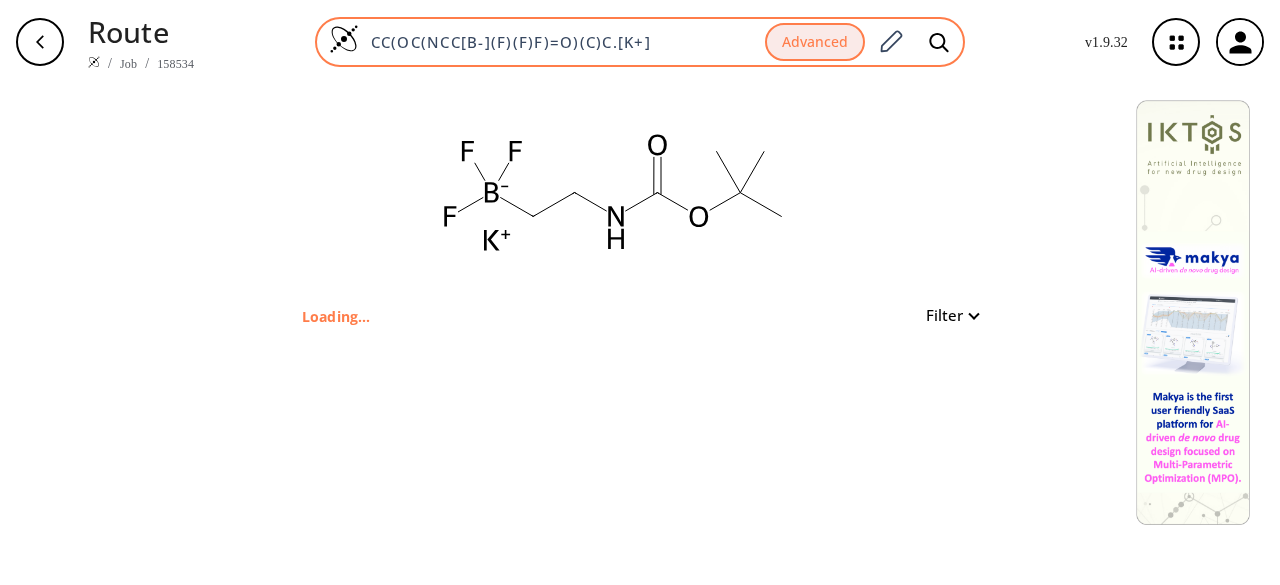 drag, startPoint x: 668, startPoint y: 37, endPoint x: 324, endPoint y: 26, distance: 344.17584 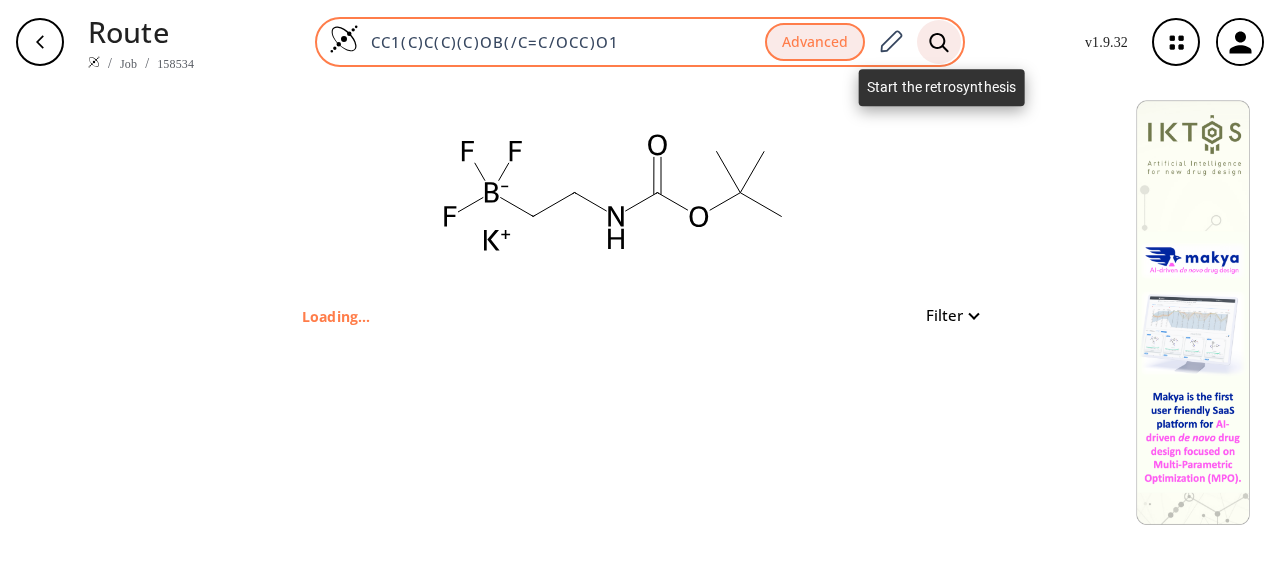 type on "CC1(C)C(C)(C)OB(/C=C/OCC)O1" 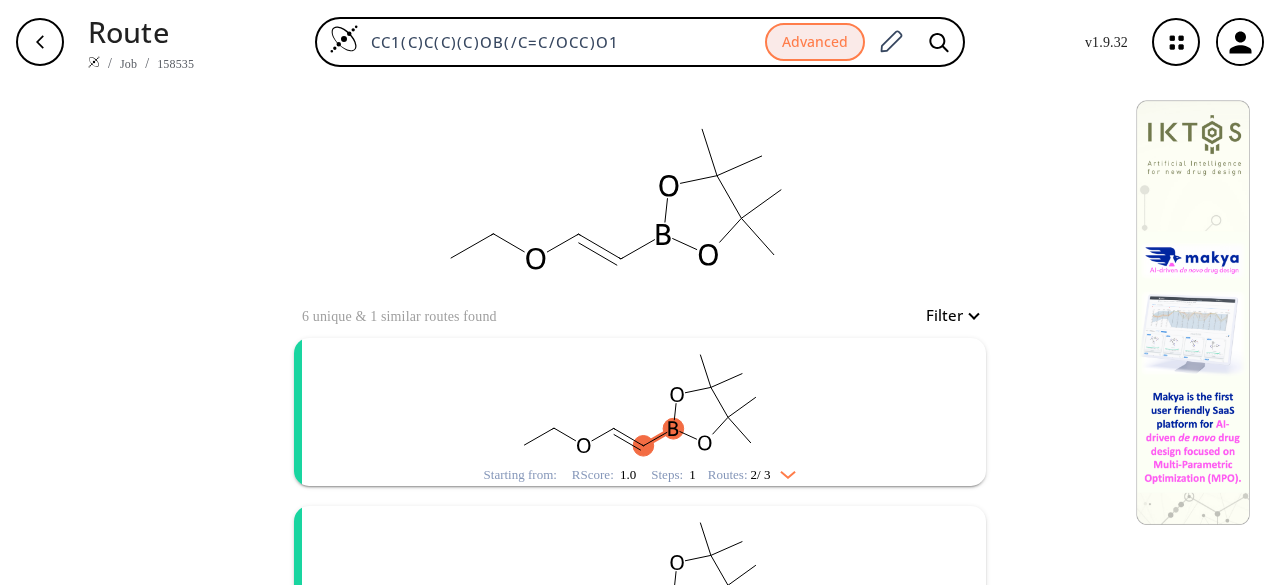 click at bounding box center (640, 400) 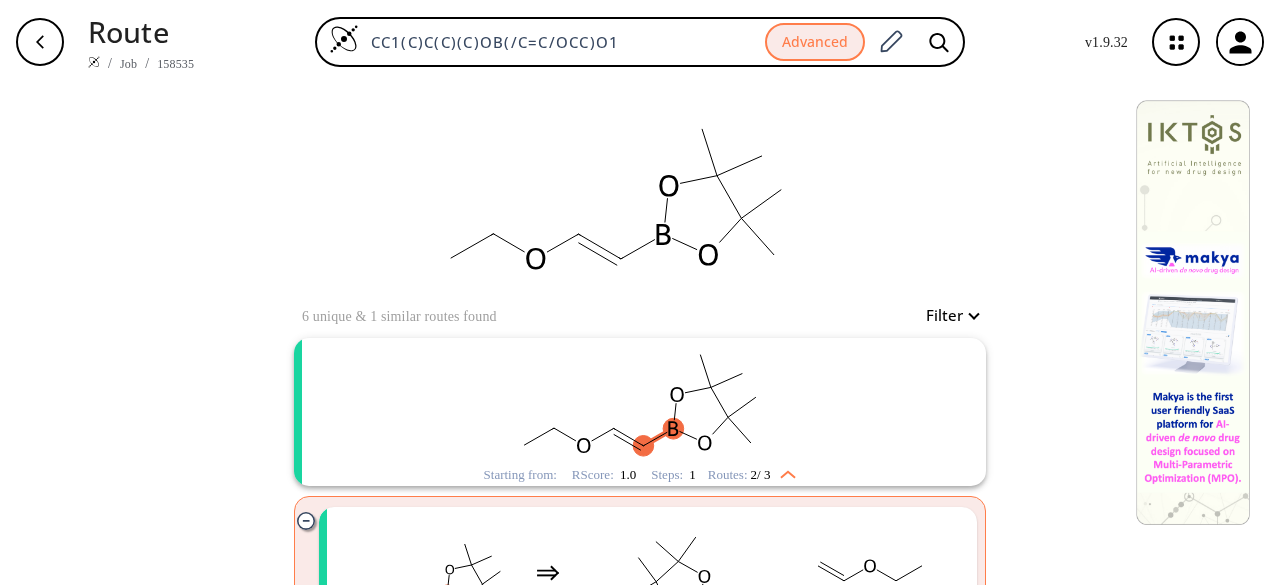 click at bounding box center (640, 400) 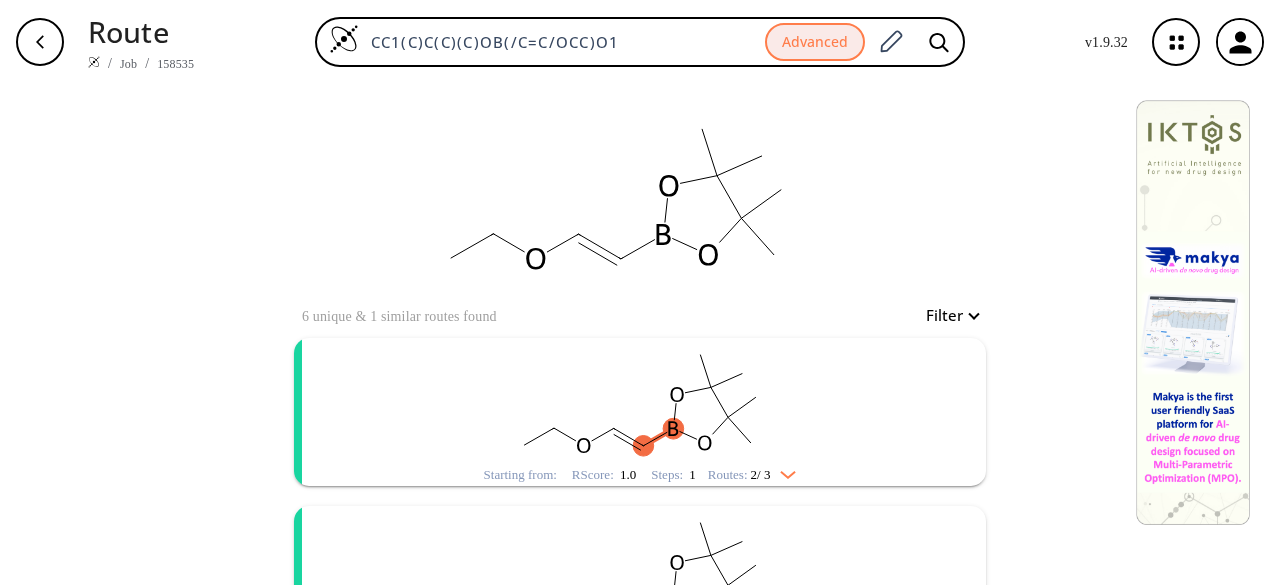click at bounding box center [640, 400] 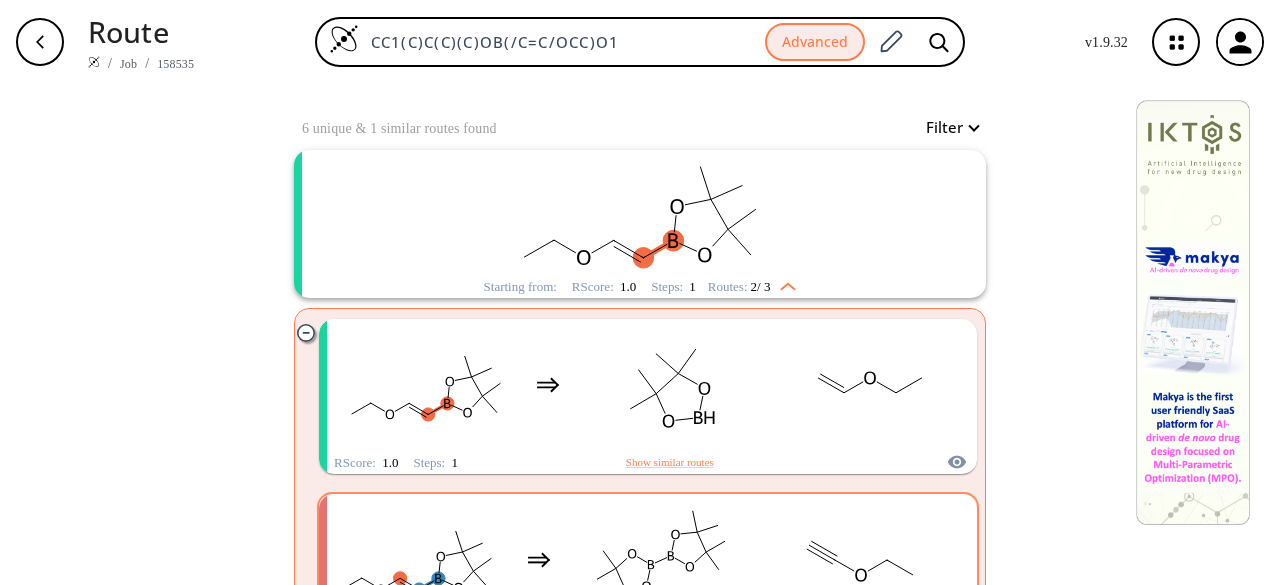 scroll, scrollTop: 300, scrollLeft: 0, axis: vertical 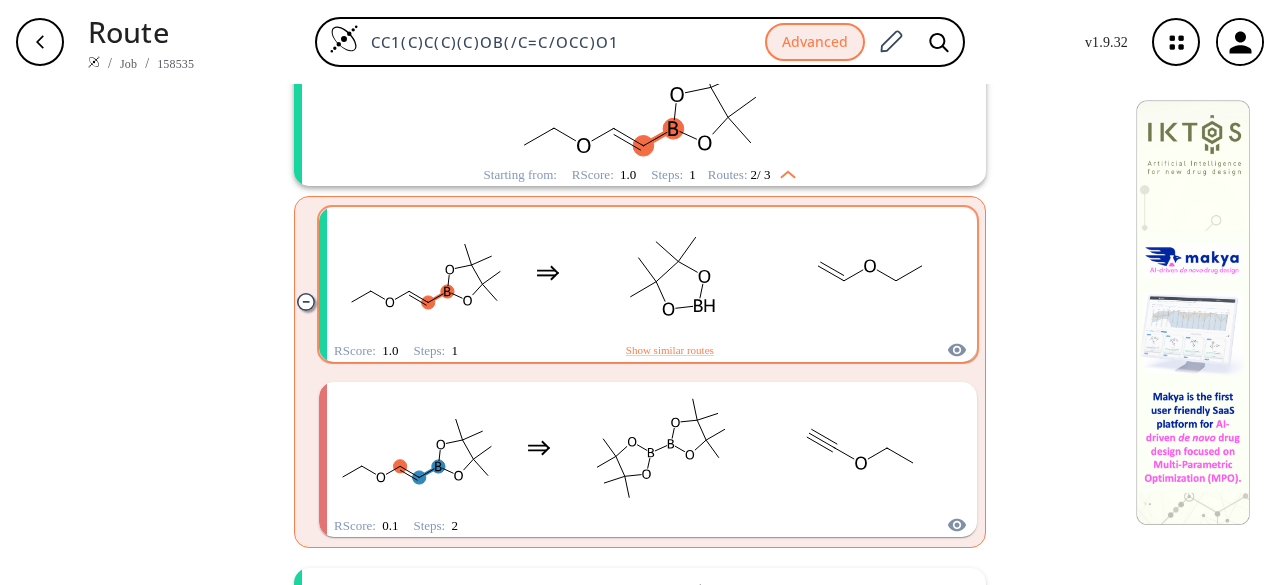 click at bounding box center [670, 273] 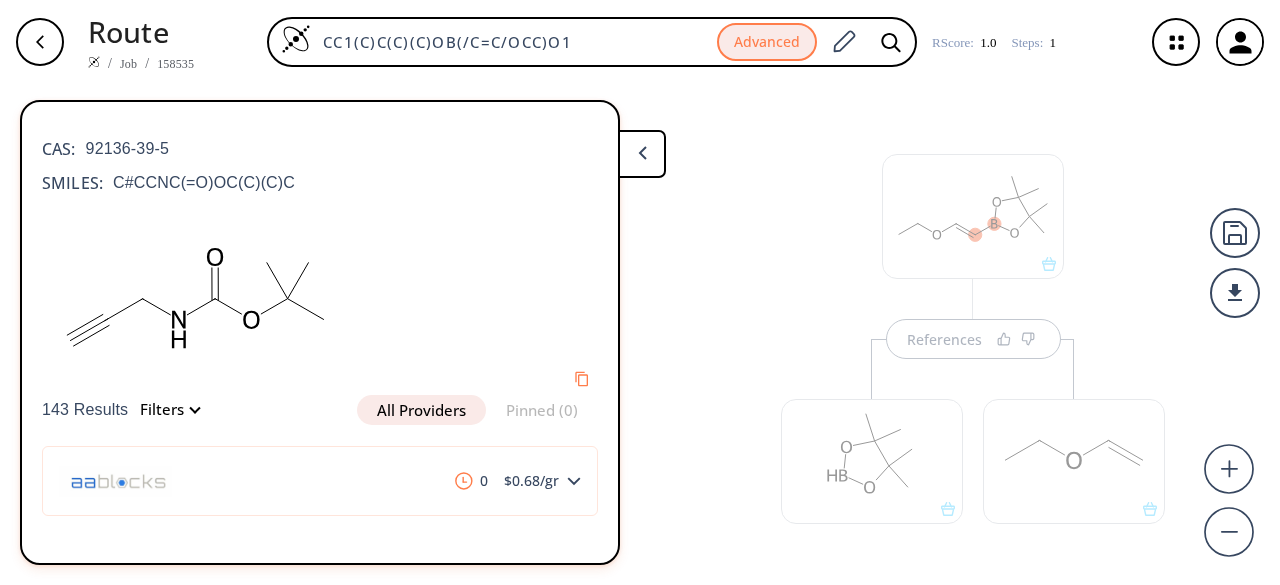 click at bounding box center [973, 216] 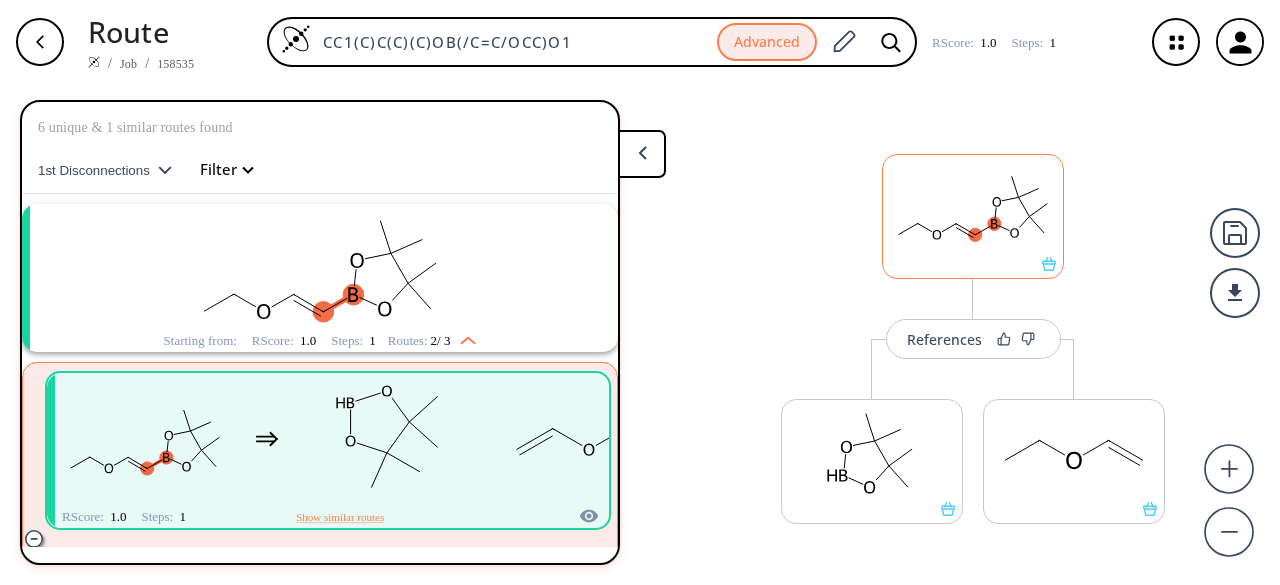 scroll, scrollTop: 45, scrollLeft: 0, axis: vertical 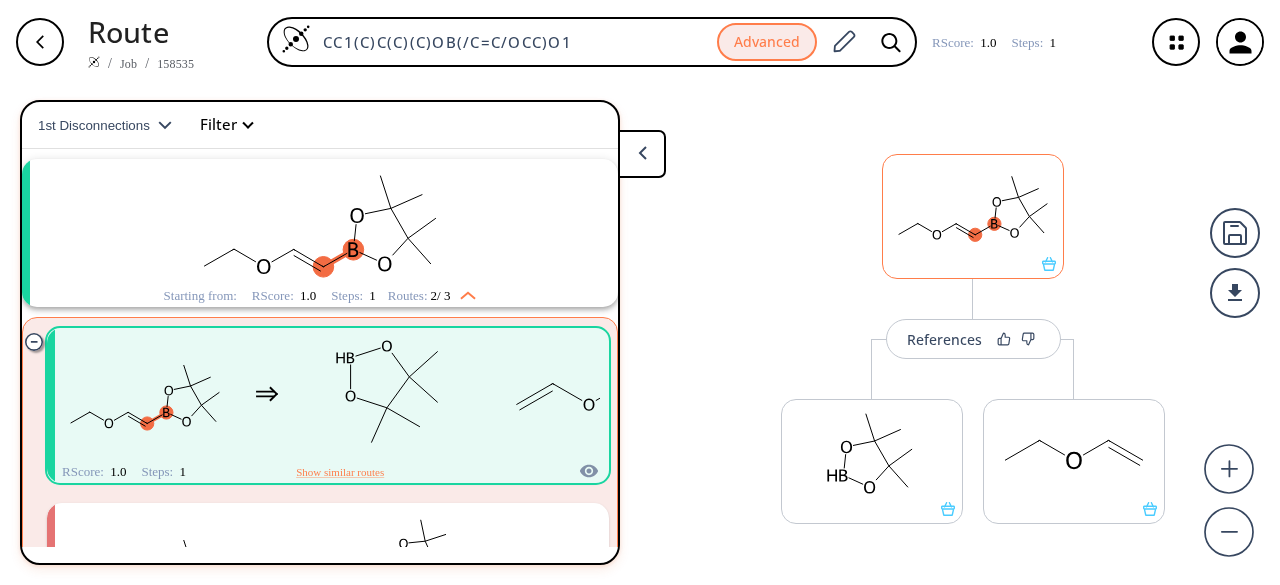click at bounding box center (973, 206) 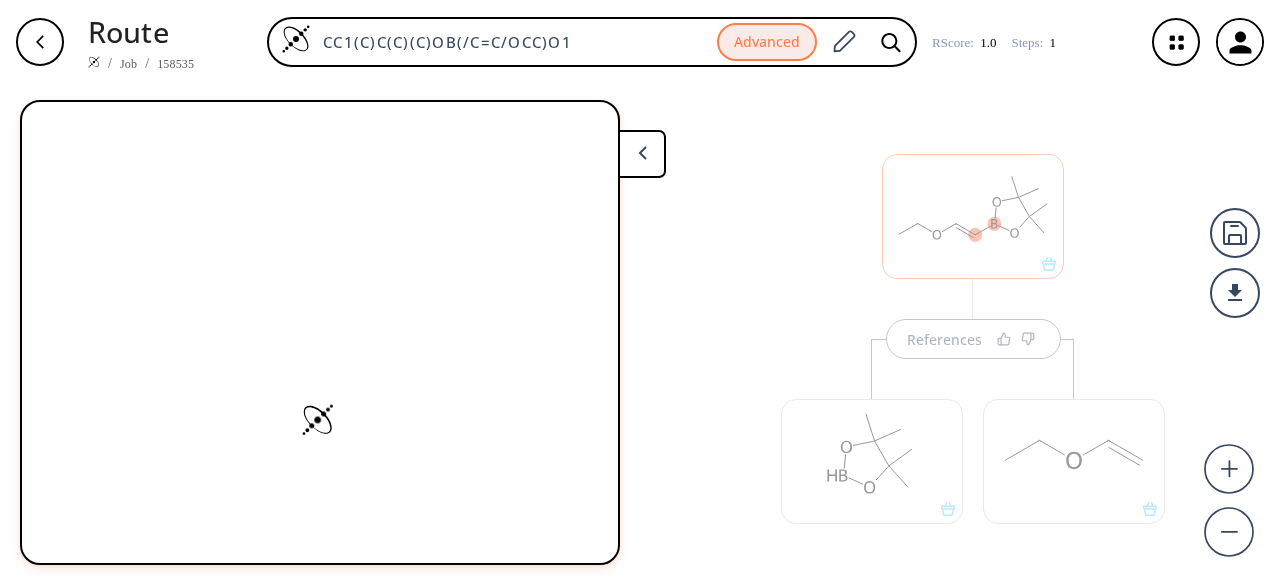 scroll, scrollTop: 0, scrollLeft: 0, axis: both 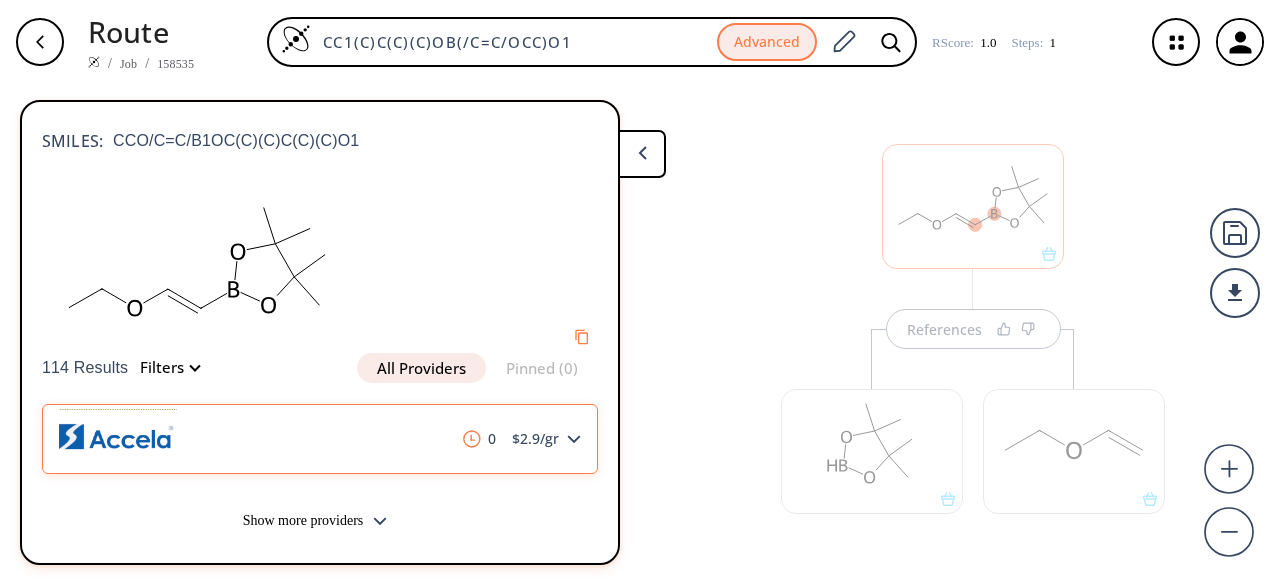 click on "0 $ 2.9 /gr" at bounding box center [320, 439] 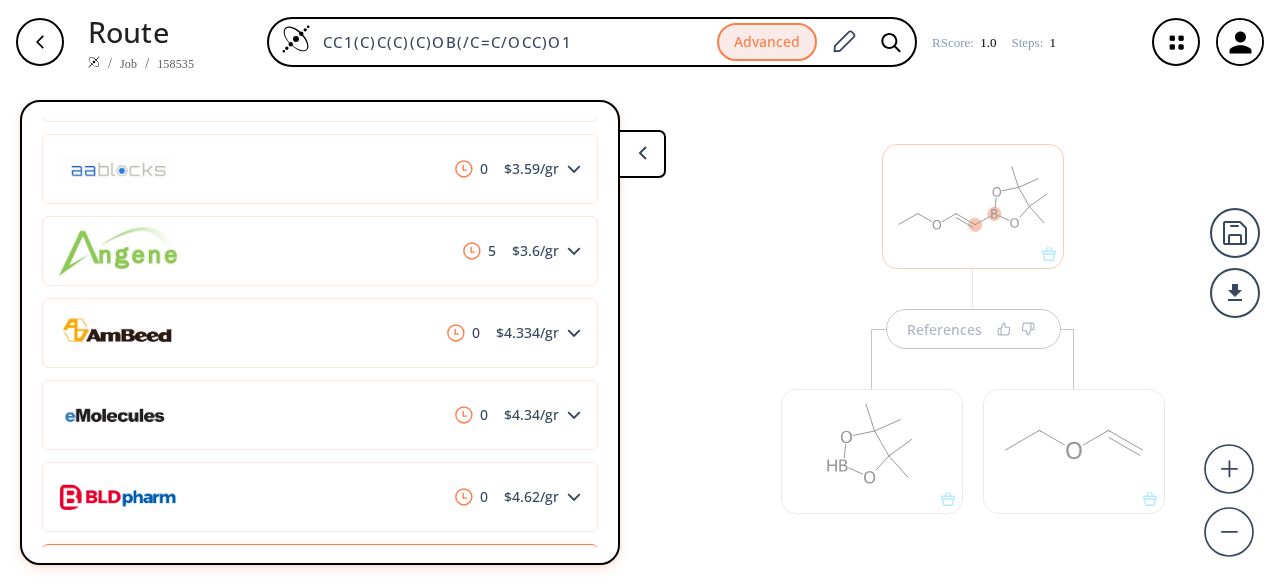 scroll, scrollTop: 642, scrollLeft: 0, axis: vertical 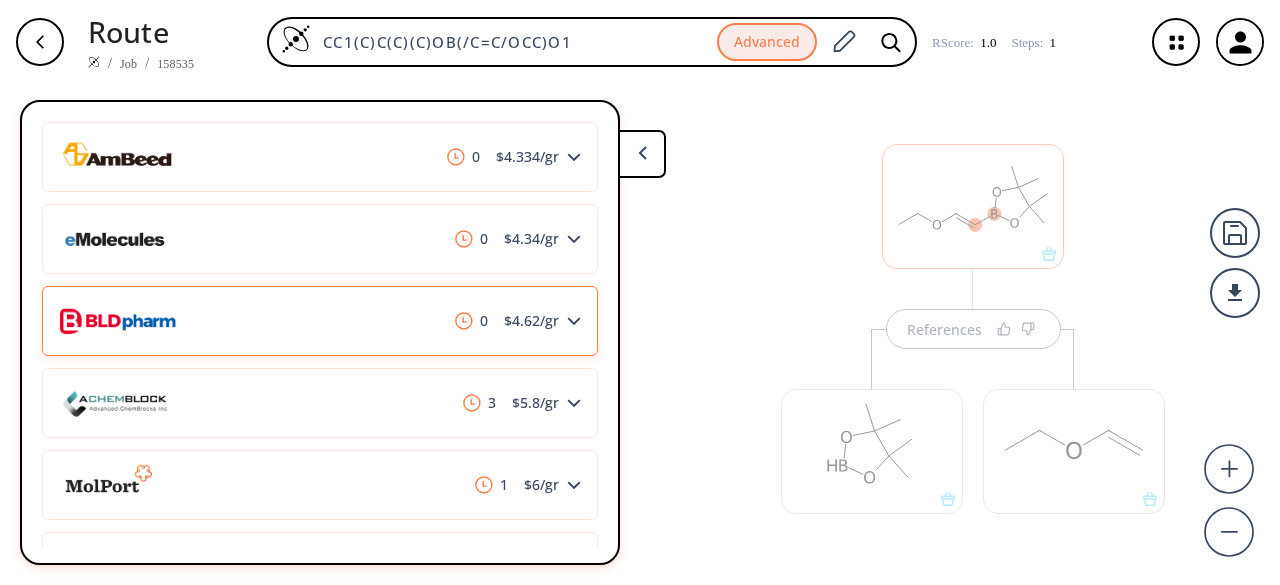 click on "0 $ 4.62 /gr" at bounding box center [320, 321] 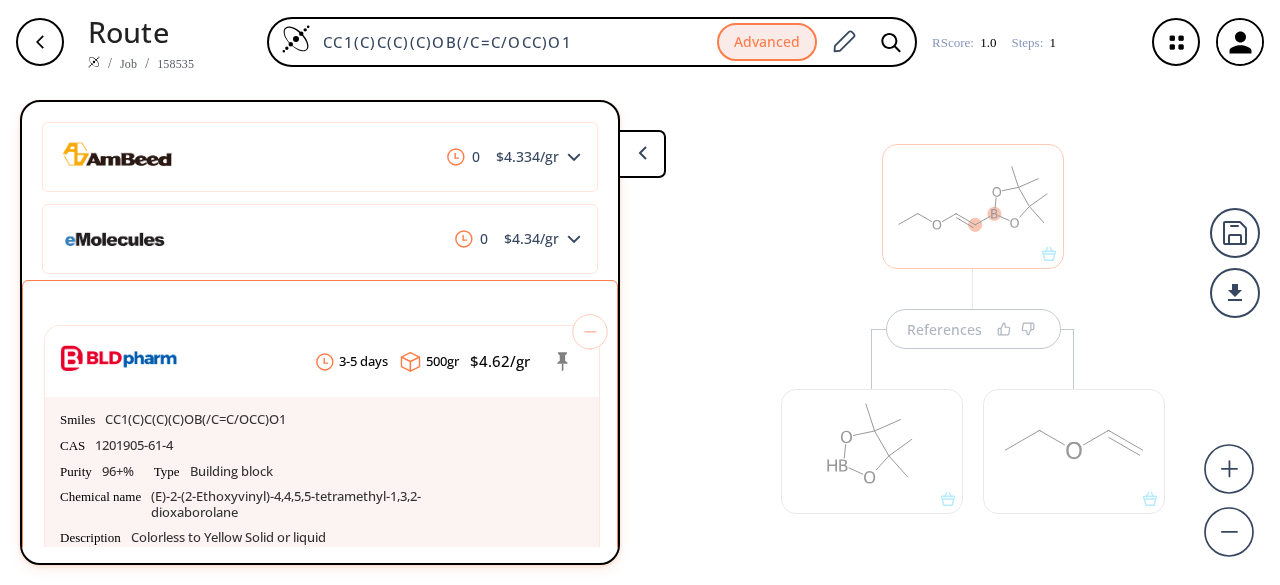 drag, startPoint x: 578, startPoint y: 40, endPoint x: 259, endPoint y: 21, distance: 319.56534 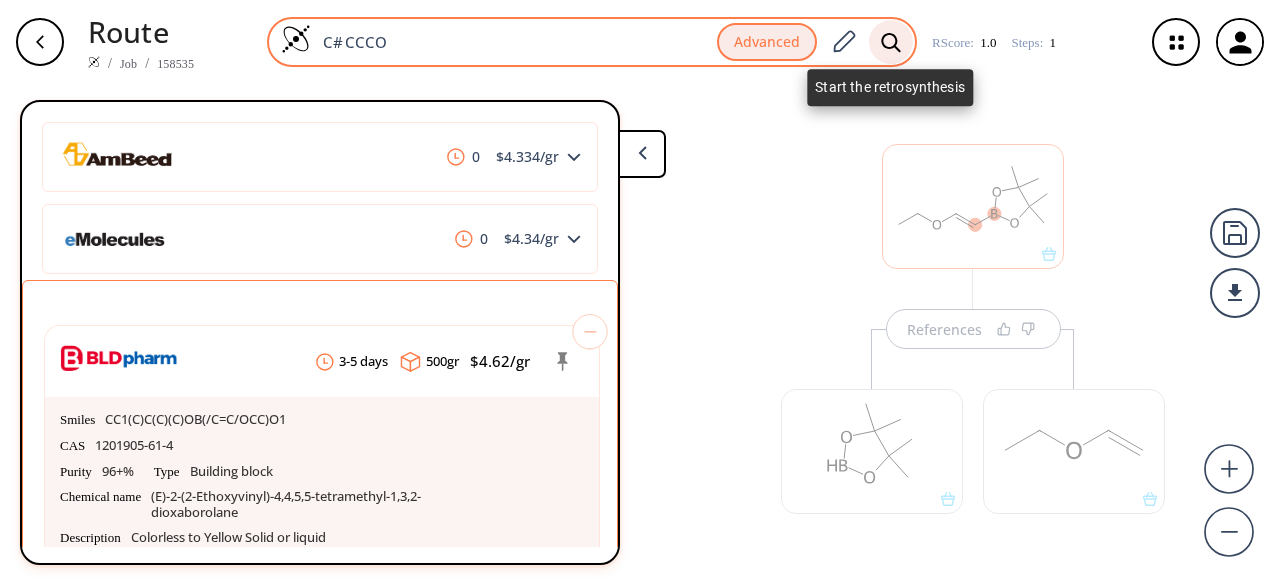 type on "C#CCCO" 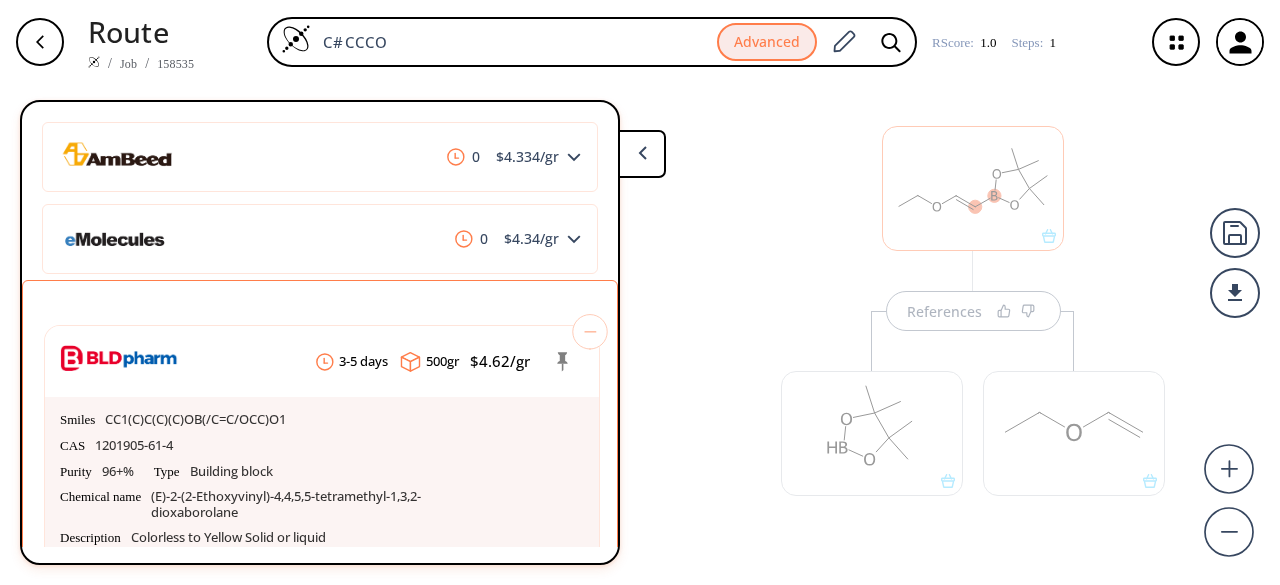 scroll, scrollTop: 34, scrollLeft: 0, axis: vertical 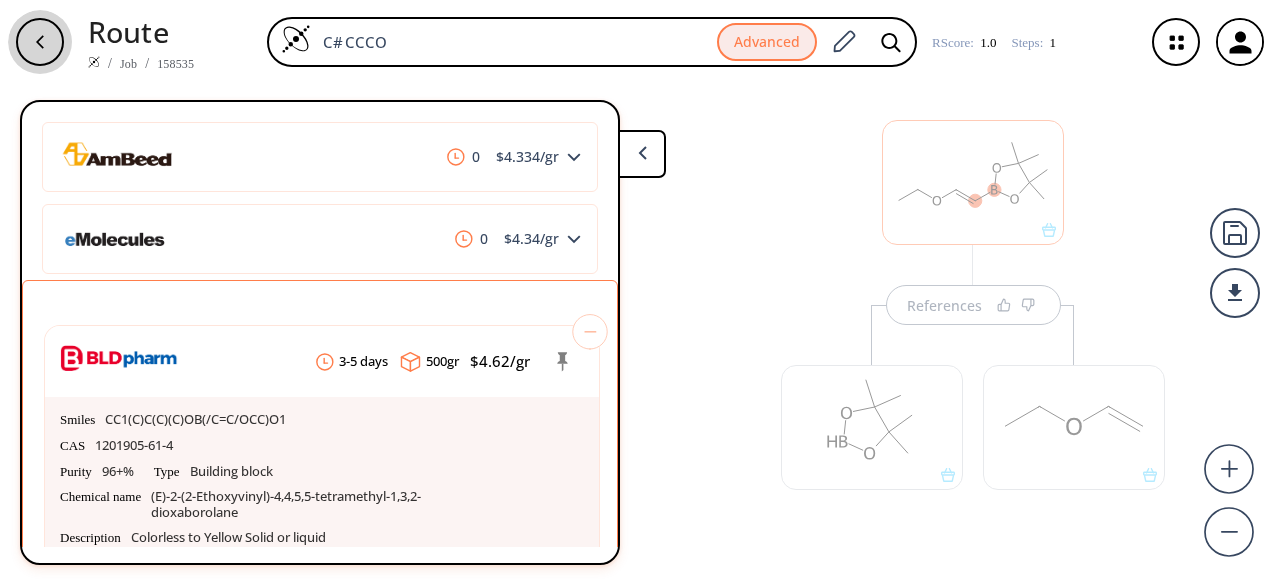 click at bounding box center (40, 42) 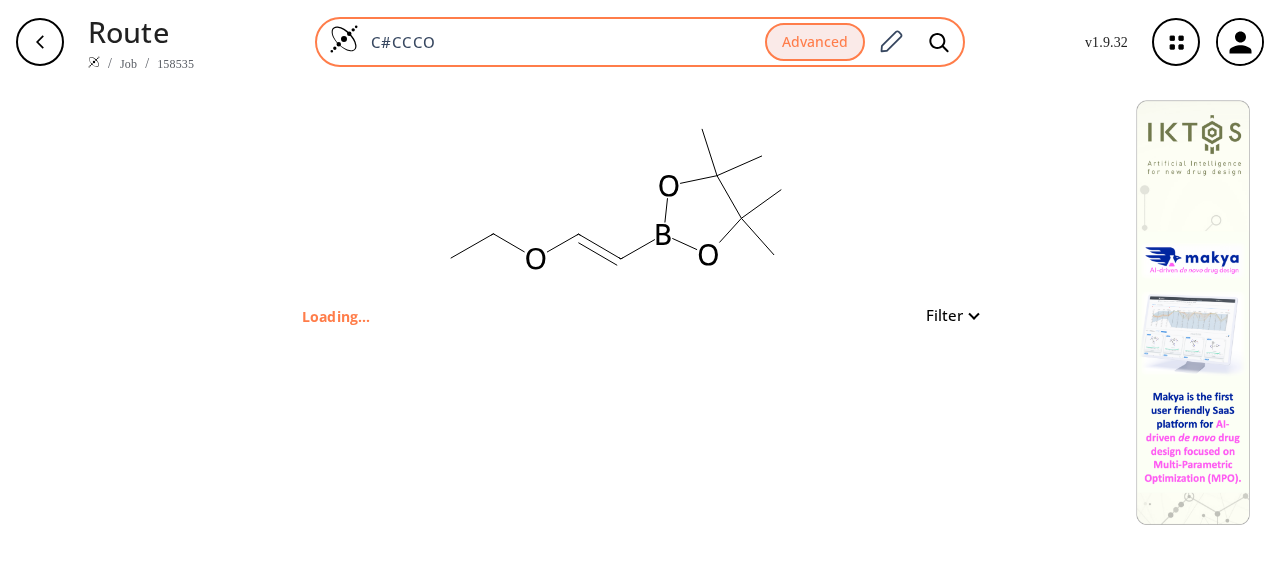 drag, startPoint x: 466, startPoint y: 41, endPoint x: 358, endPoint y: 40, distance: 108.00463 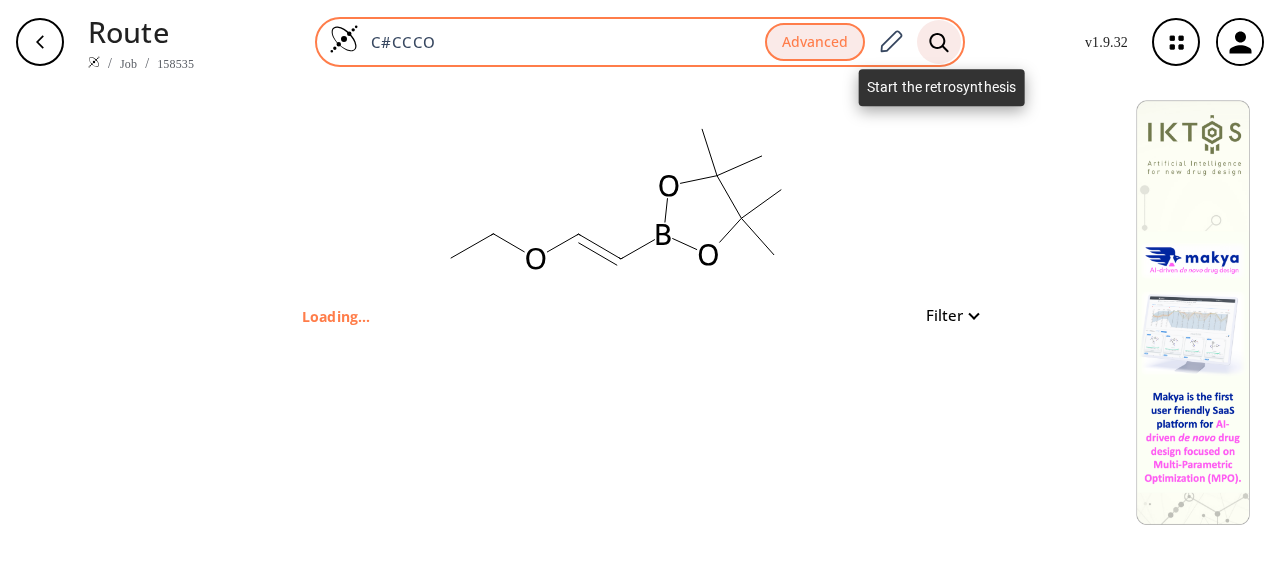 click at bounding box center (938, 41) 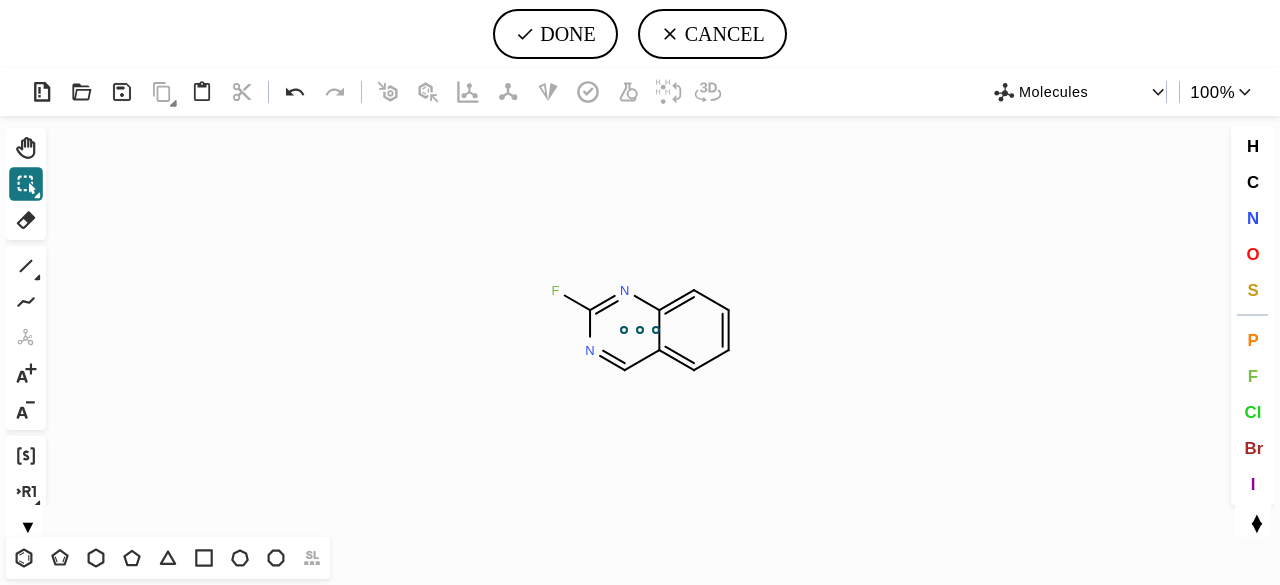 scroll, scrollTop: 0, scrollLeft: 0, axis: both 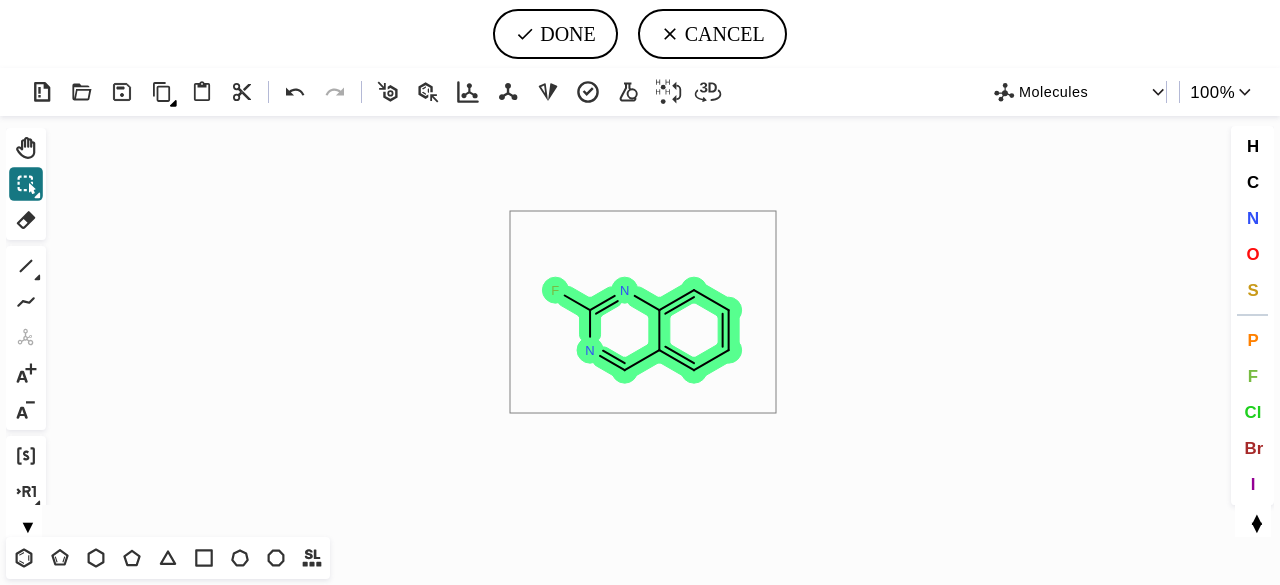 drag, startPoint x: 508, startPoint y: 225, endPoint x: 776, endPoint y: 413, distance: 327.36523 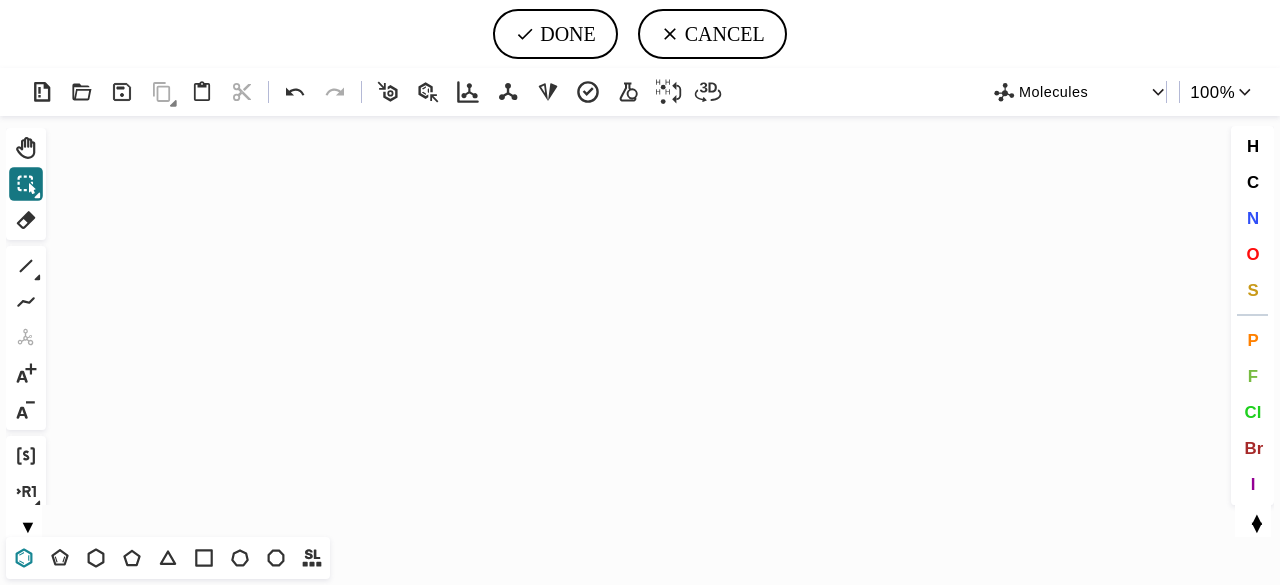 click at bounding box center [24, 558] 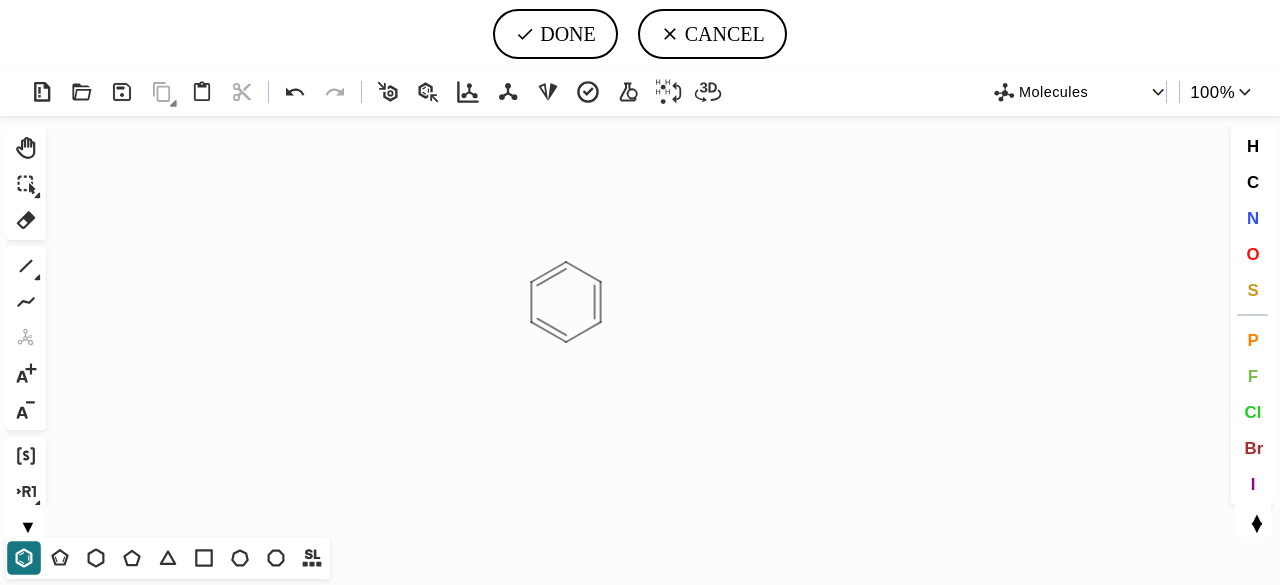 click on "Created with Raphaël 2.3.0" at bounding box center (640, 326) 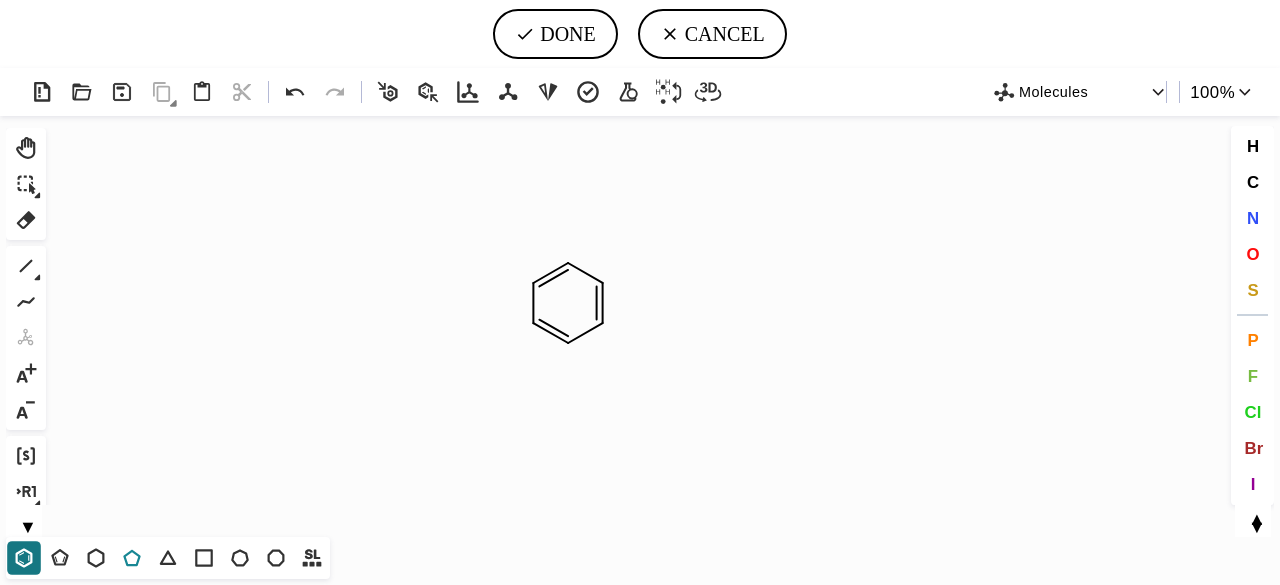 click at bounding box center [132, 558] 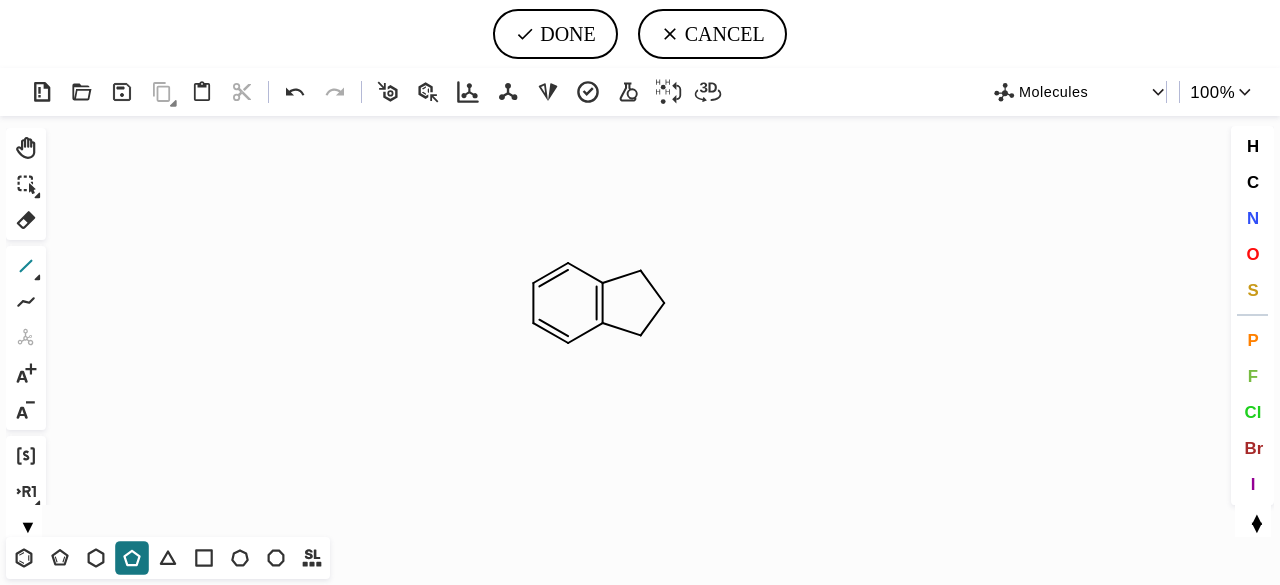 click at bounding box center [26, 266] 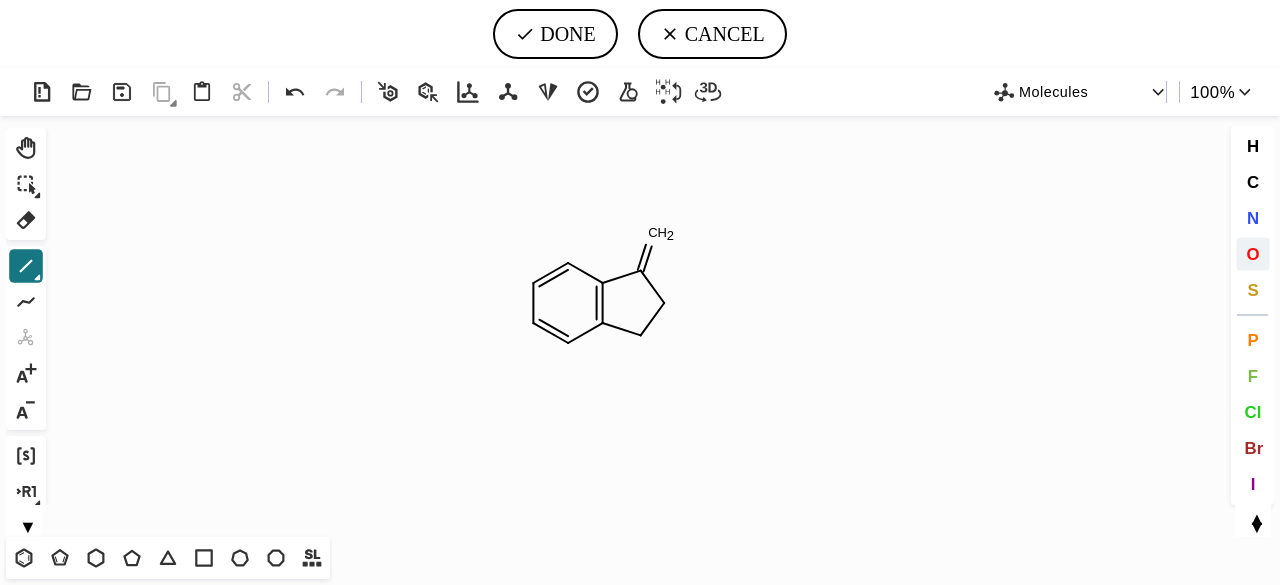 click on "O" at bounding box center (1252, 253) 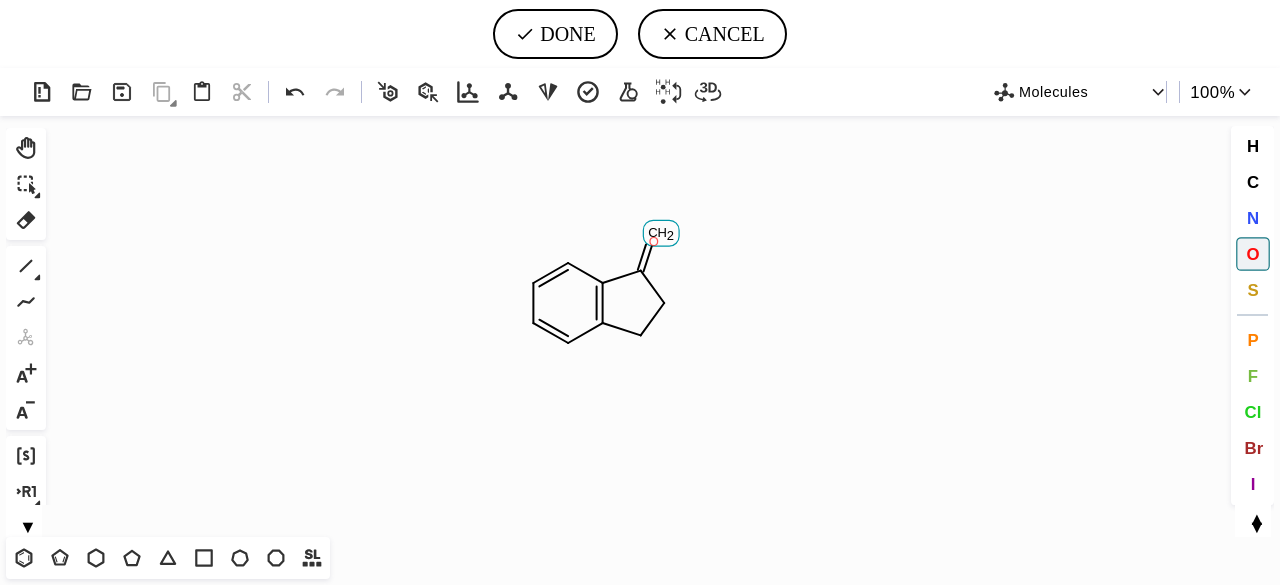 click on "O" at bounding box center [653, 232] 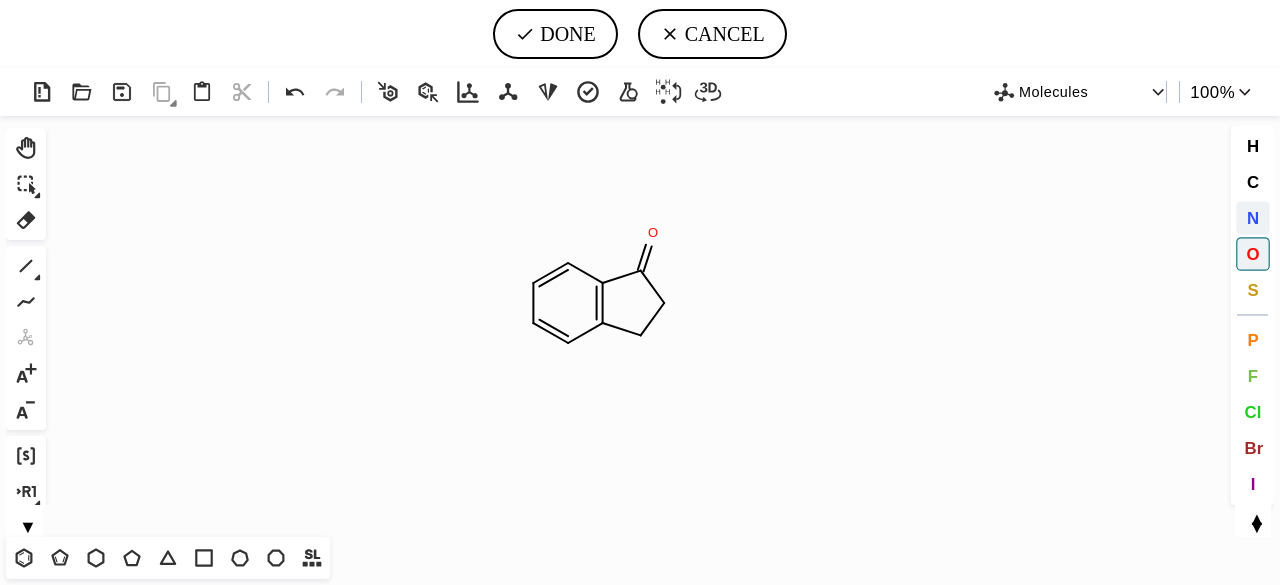 click on "N" at bounding box center (1252, 217) 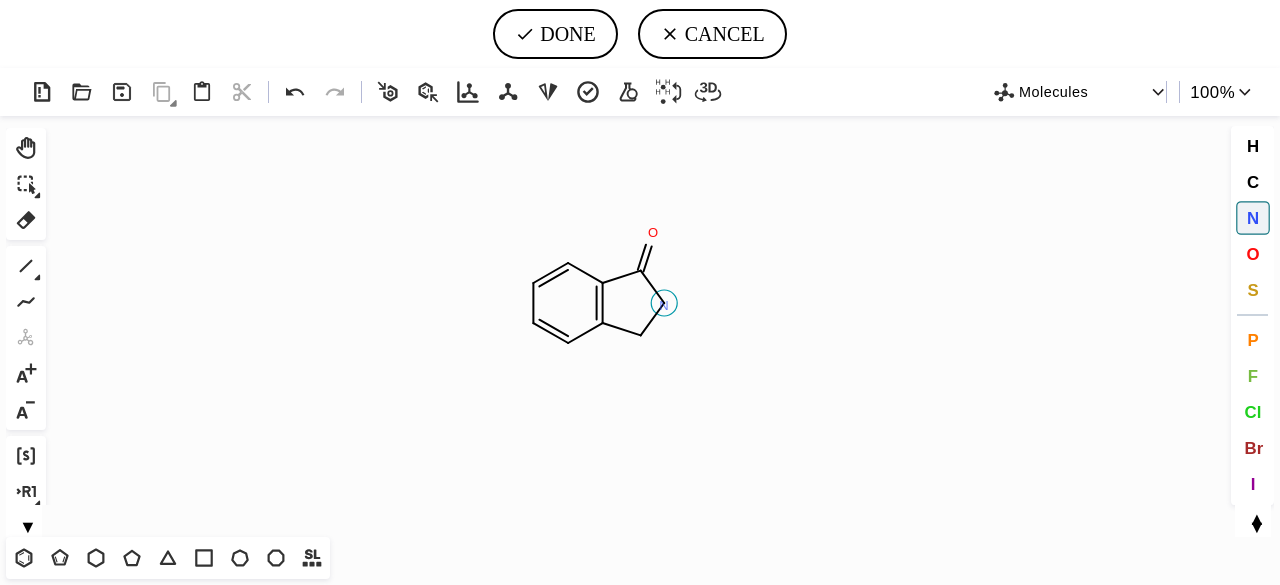 click on "N" at bounding box center (653, 232) 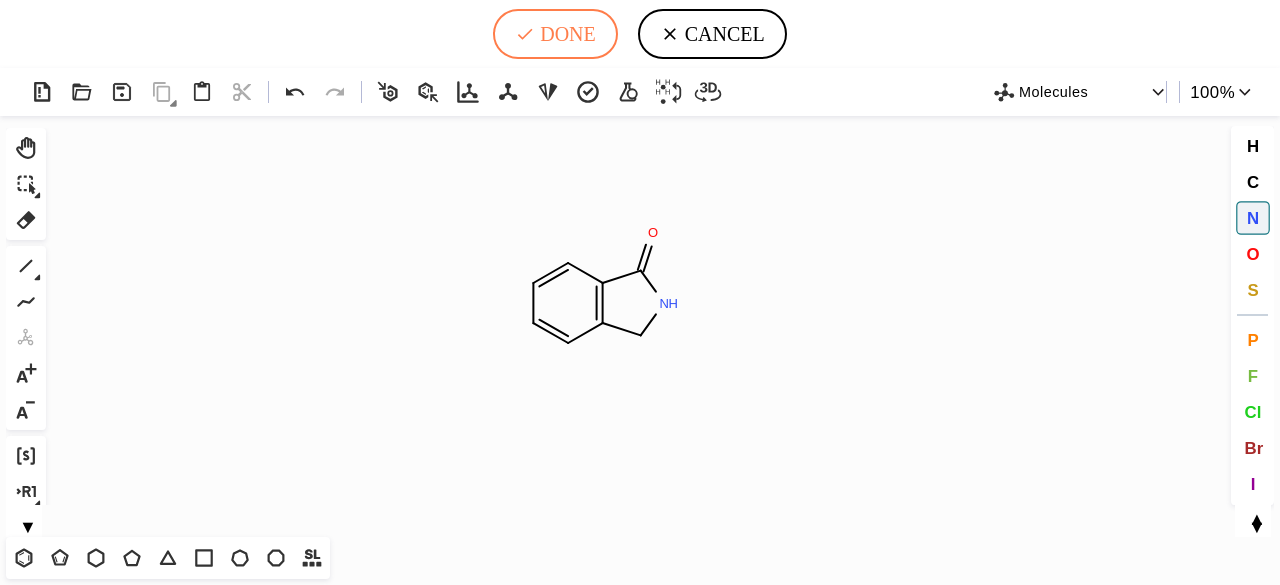 click on "DONE" at bounding box center (555, 34) 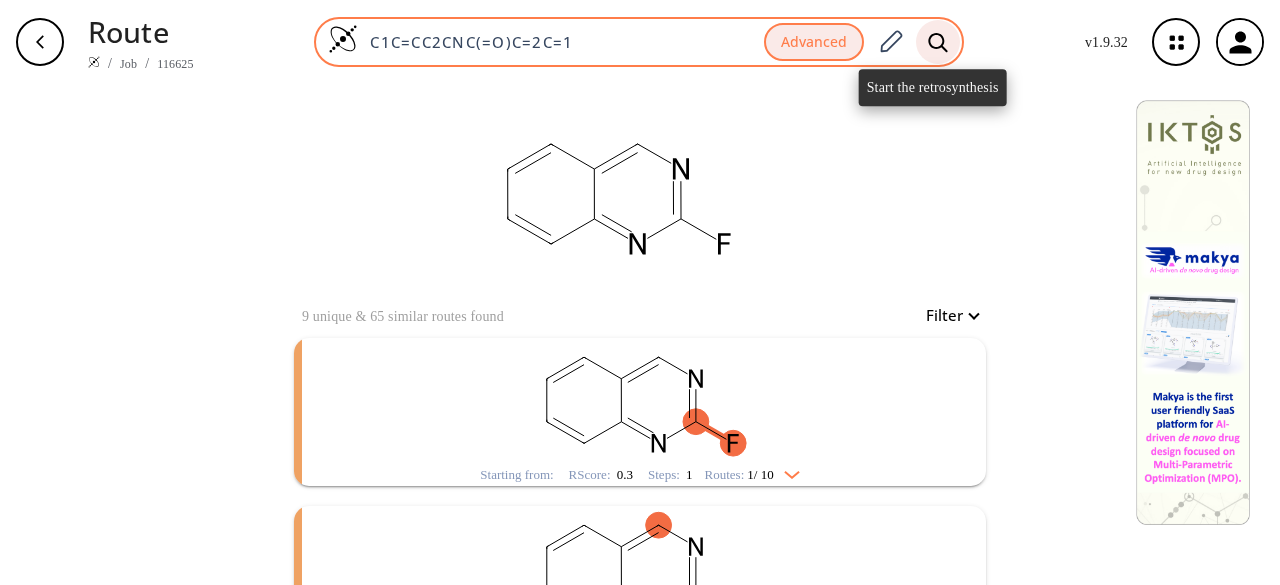 click at bounding box center (938, 41) 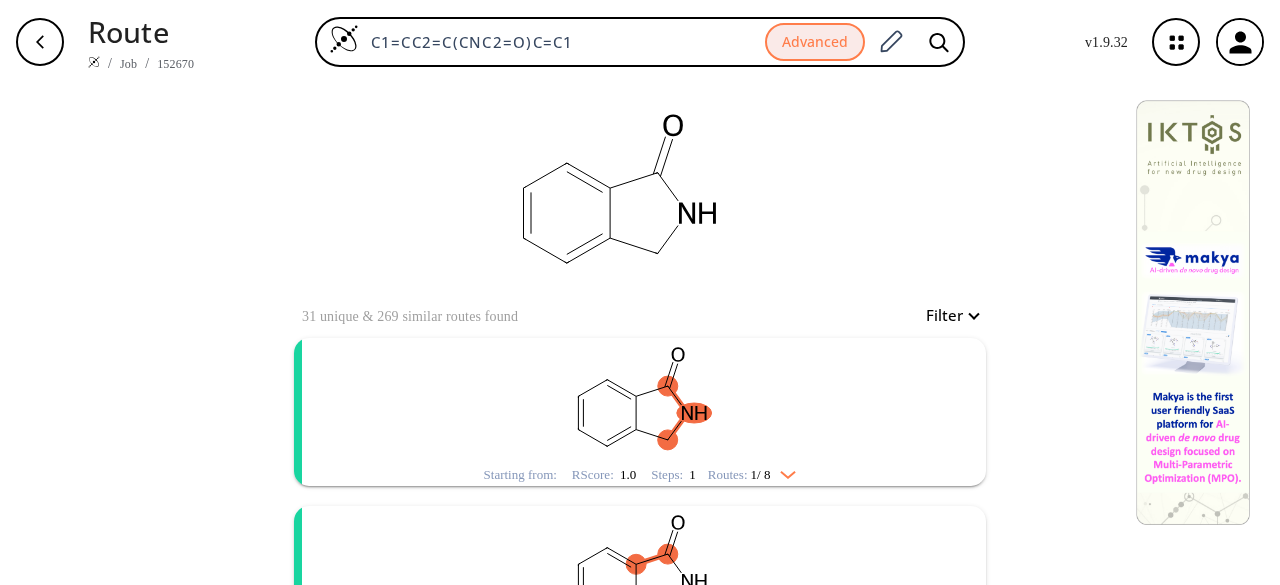click at bounding box center [640, 400] 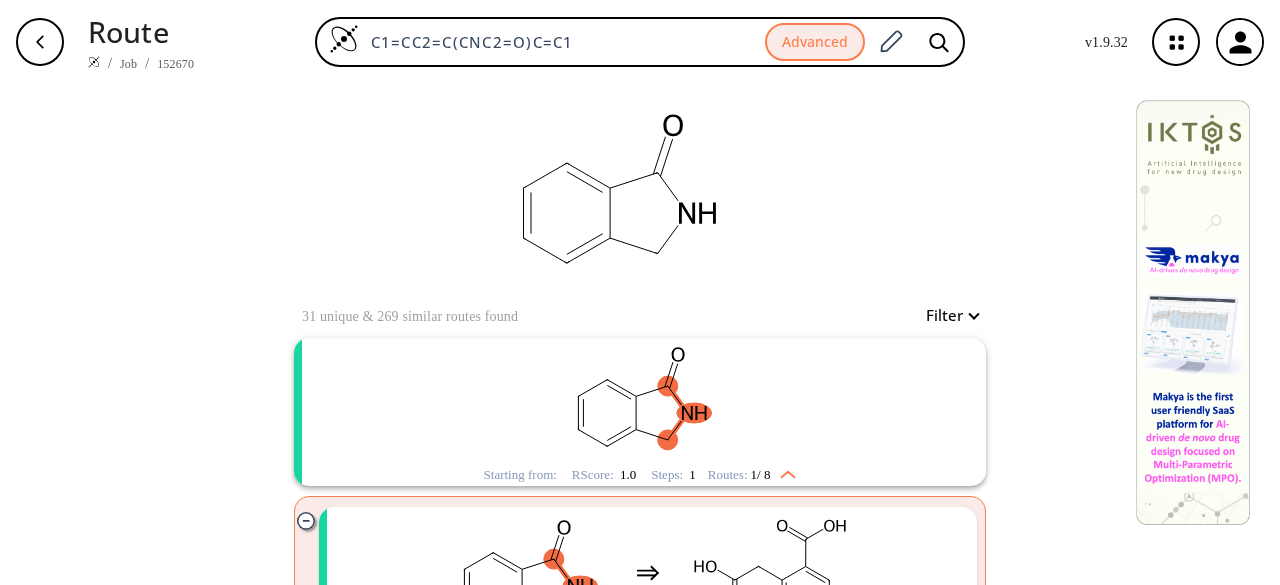 scroll, scrollTop: 200, scrollLeft: 0, axis: vertical 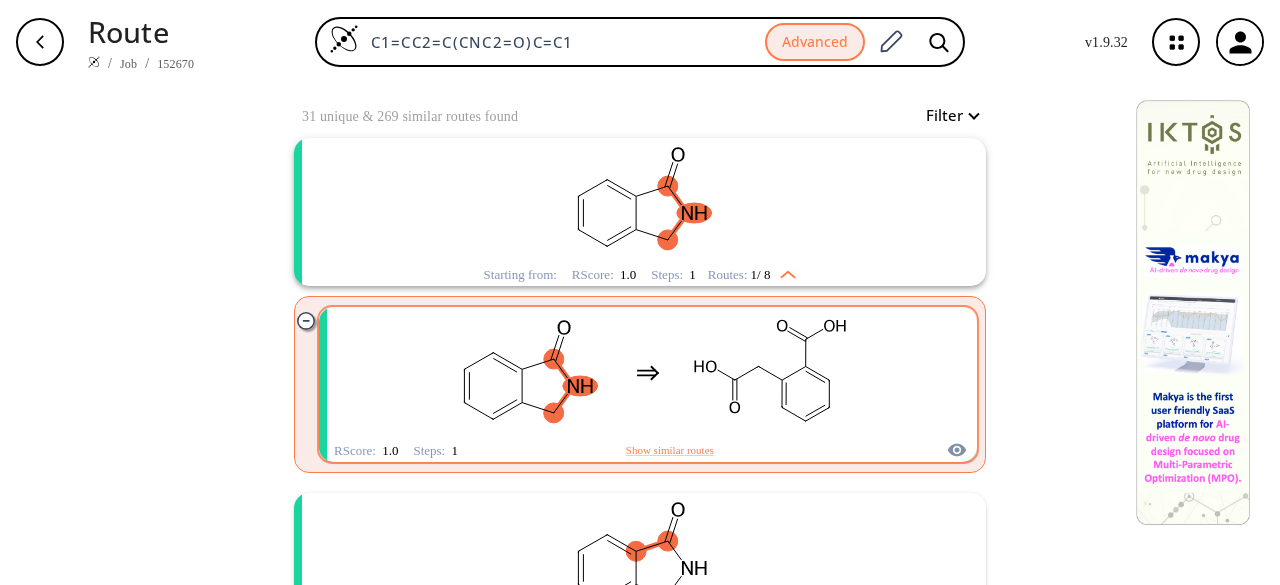 click at bounding box center (770, 373) 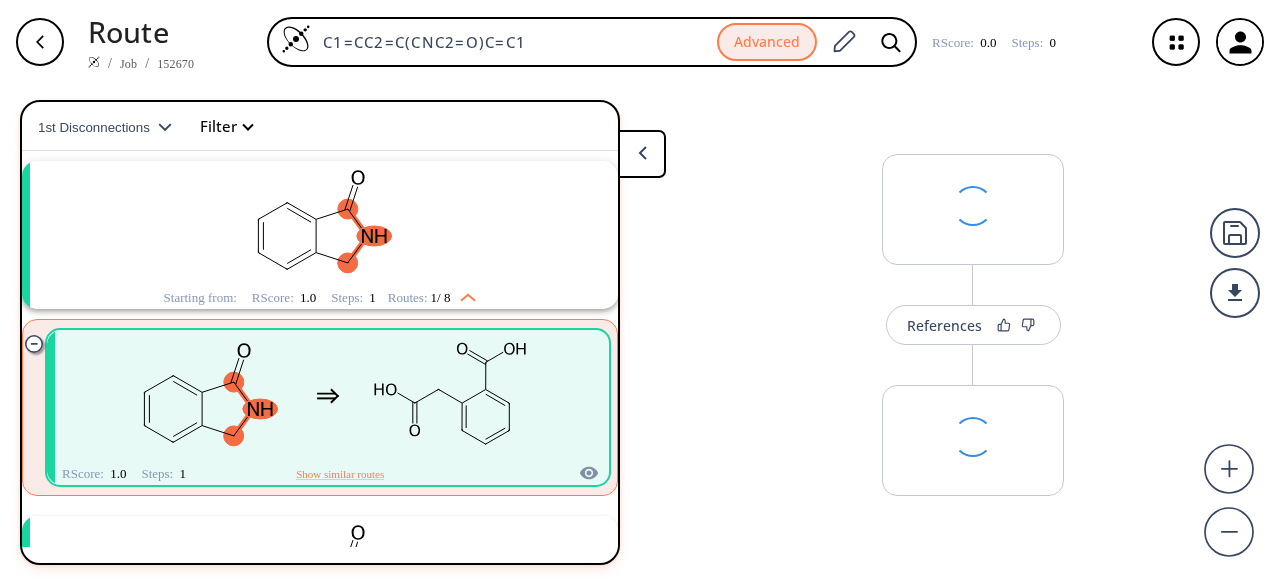 scroll, scrollTop: 45, scrollLeft: 0, axis: vertical 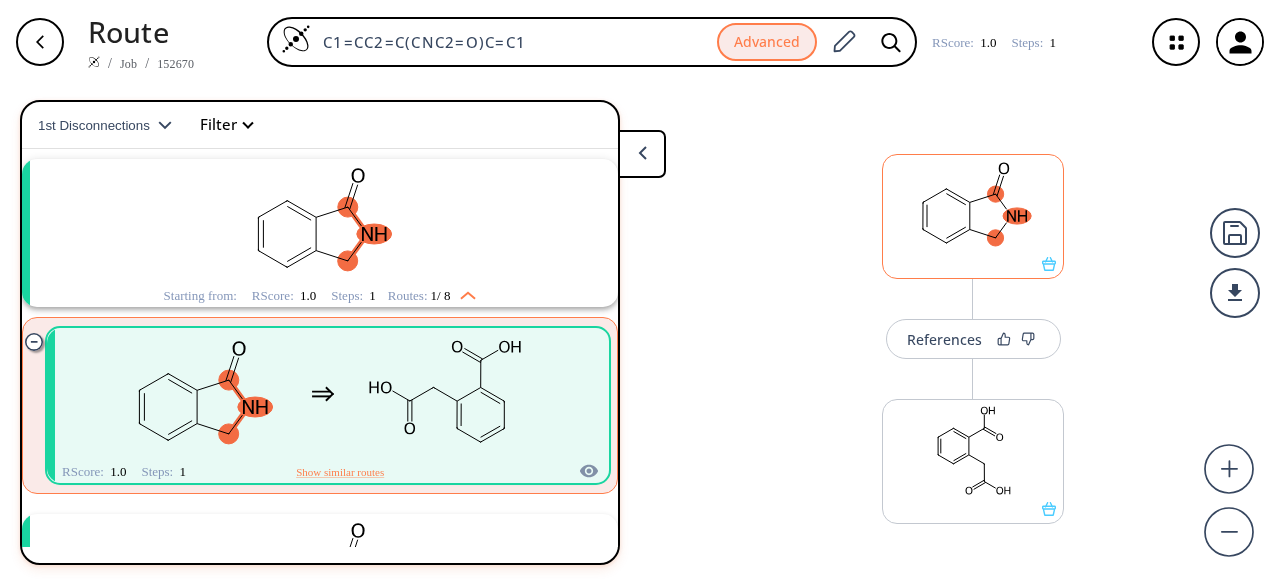 click at bounding box center [973, 206] 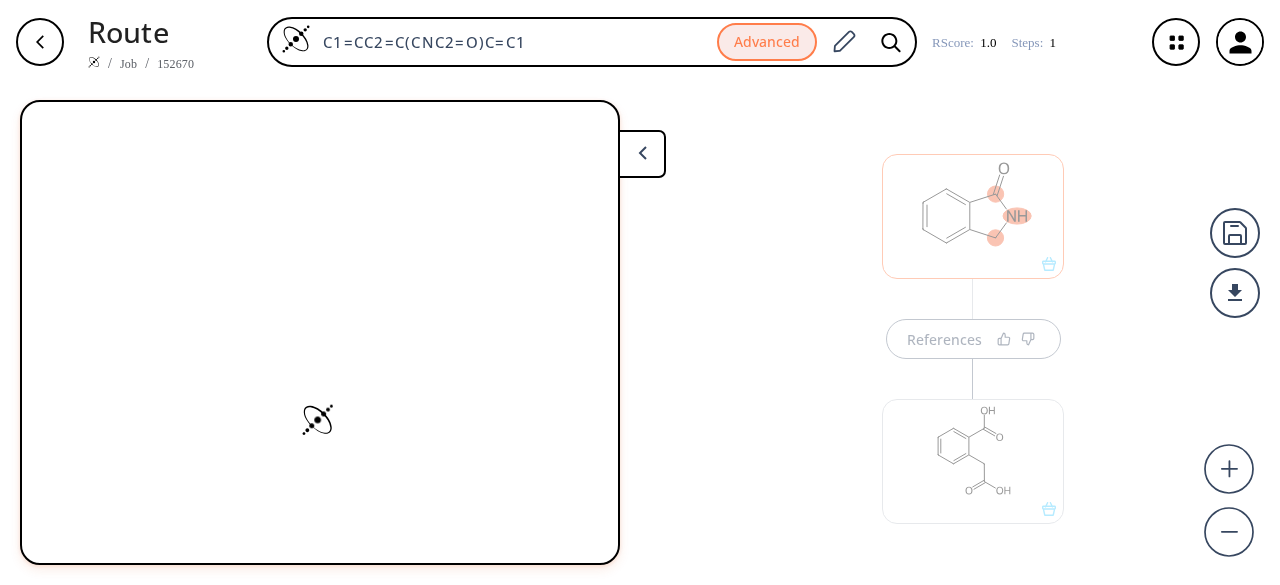 scroll, scrollTop: 0, scrollLeft: 0, axis: both 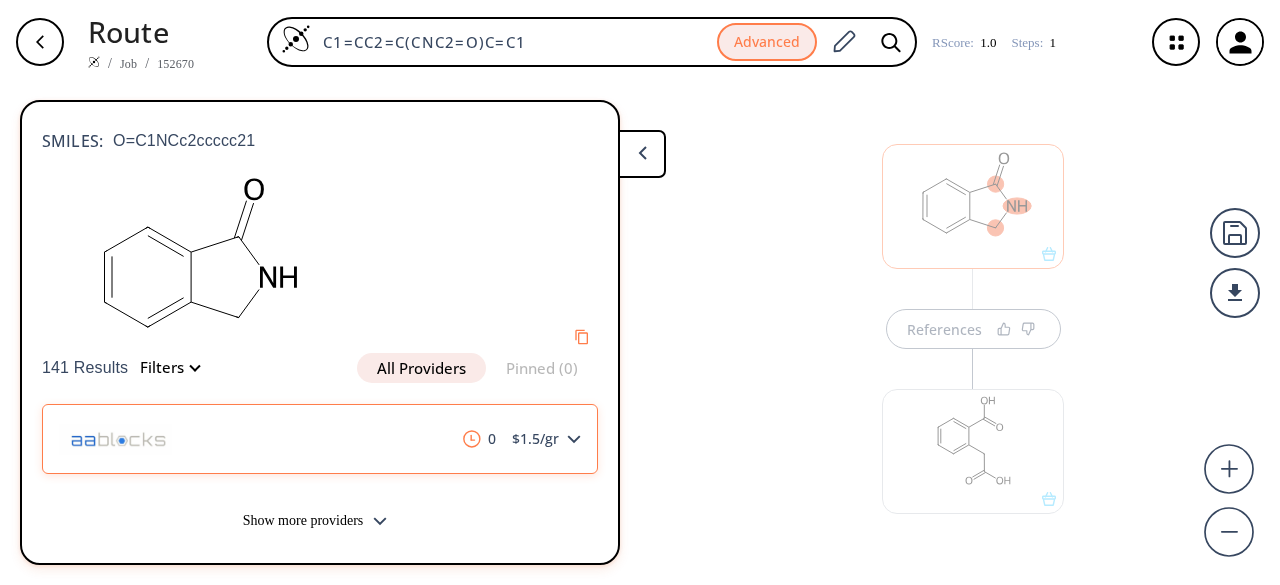 click on "0 $ 1.5 /gr" at bounding box center (320, 439) 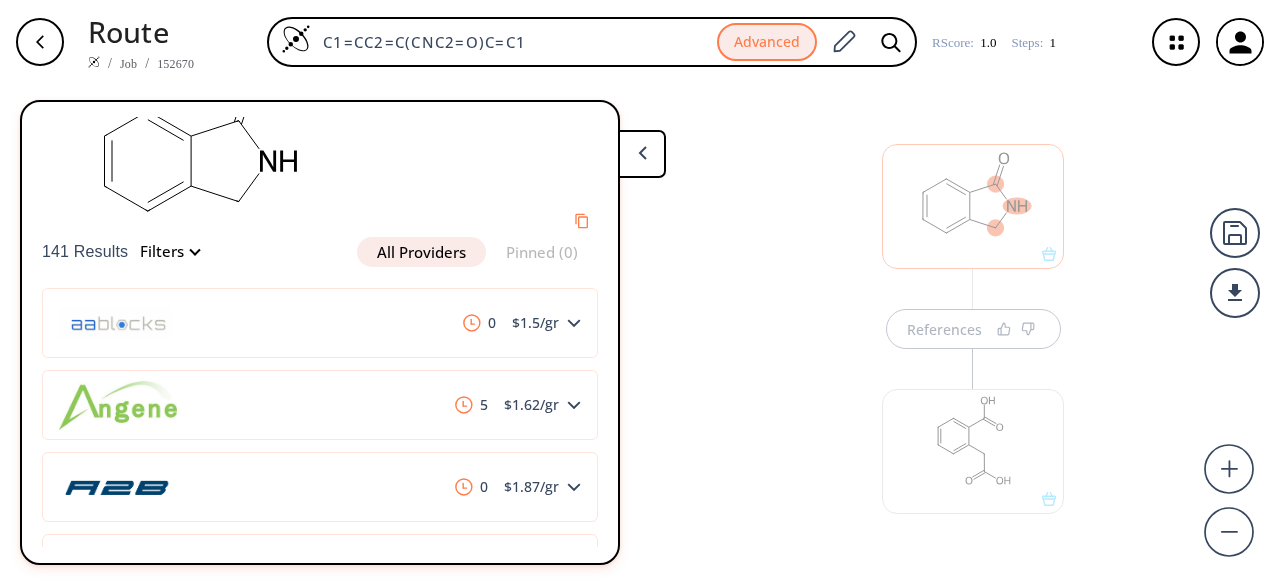 scroll, scrollTop: 442, scrollLeft: 0, axis: vertical 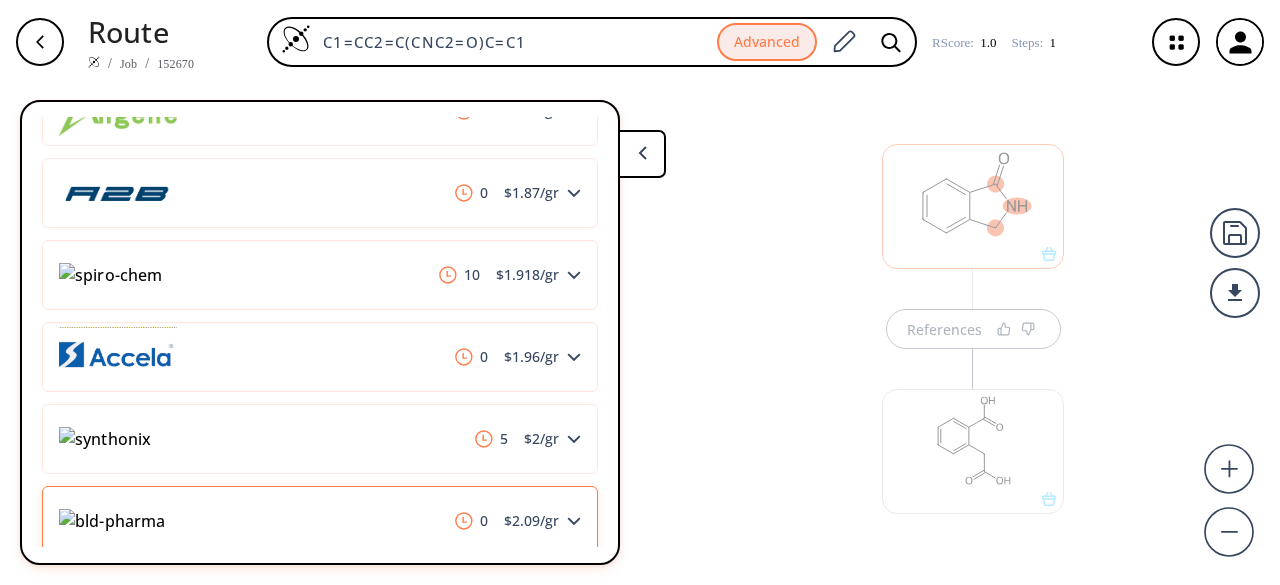 click on "0 $ 2.09 /gr" at bounding box center (320, 521) 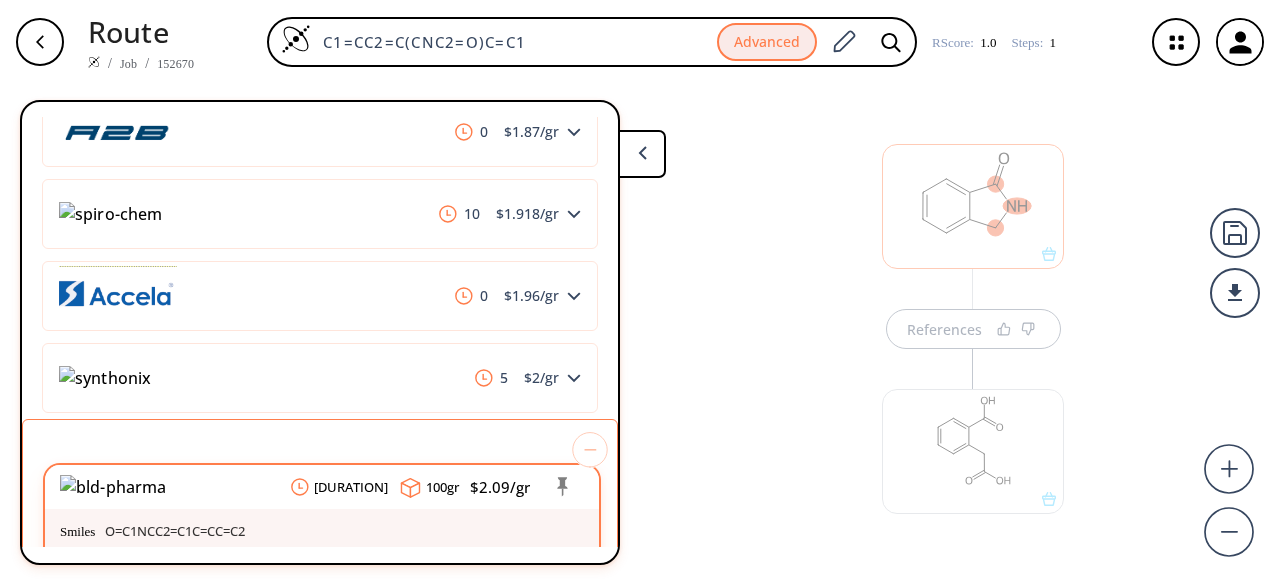 scroll, scrollTop: 742, scrollLeft: 0, axis: vertical 